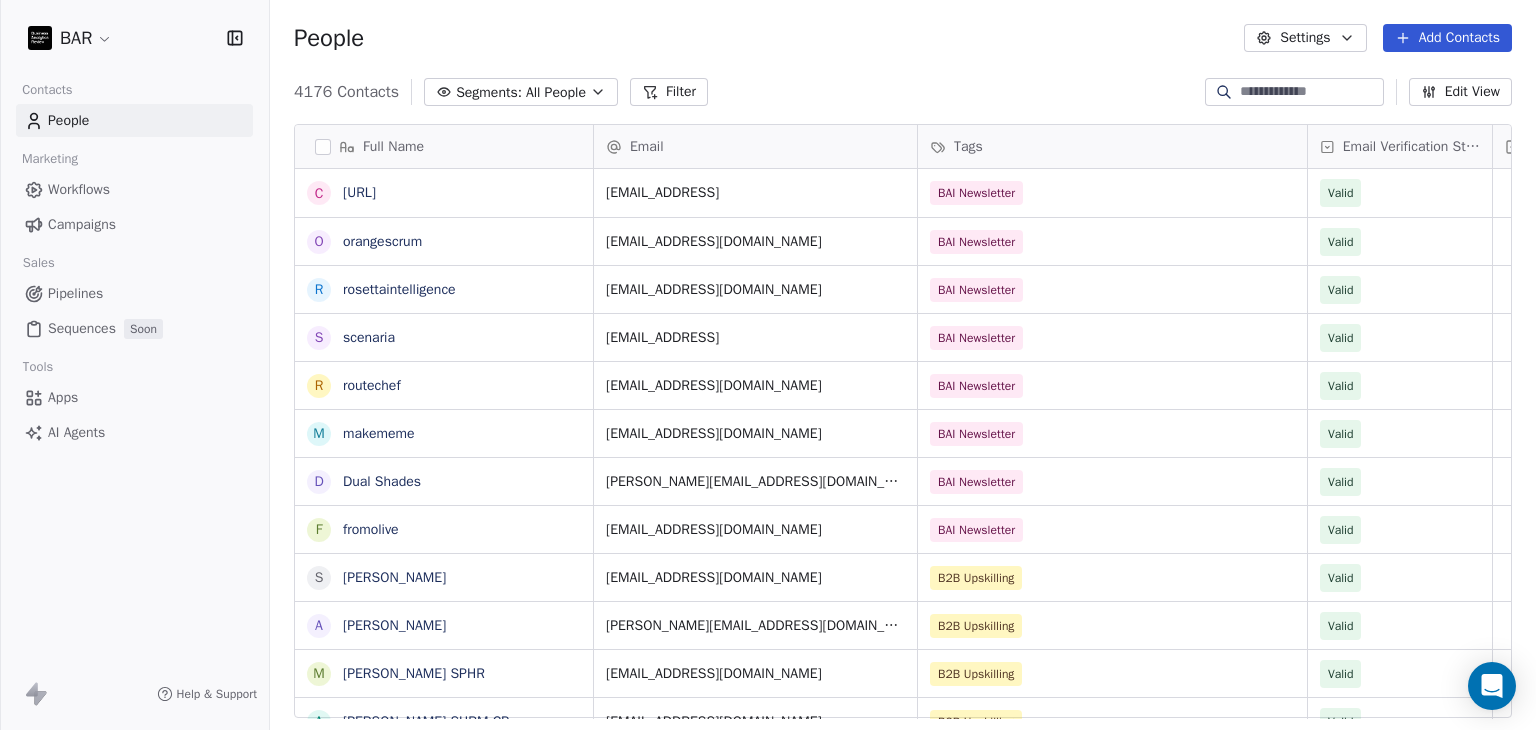 scroll, scrollTop: 0, scrollLeft: 0, axis: both 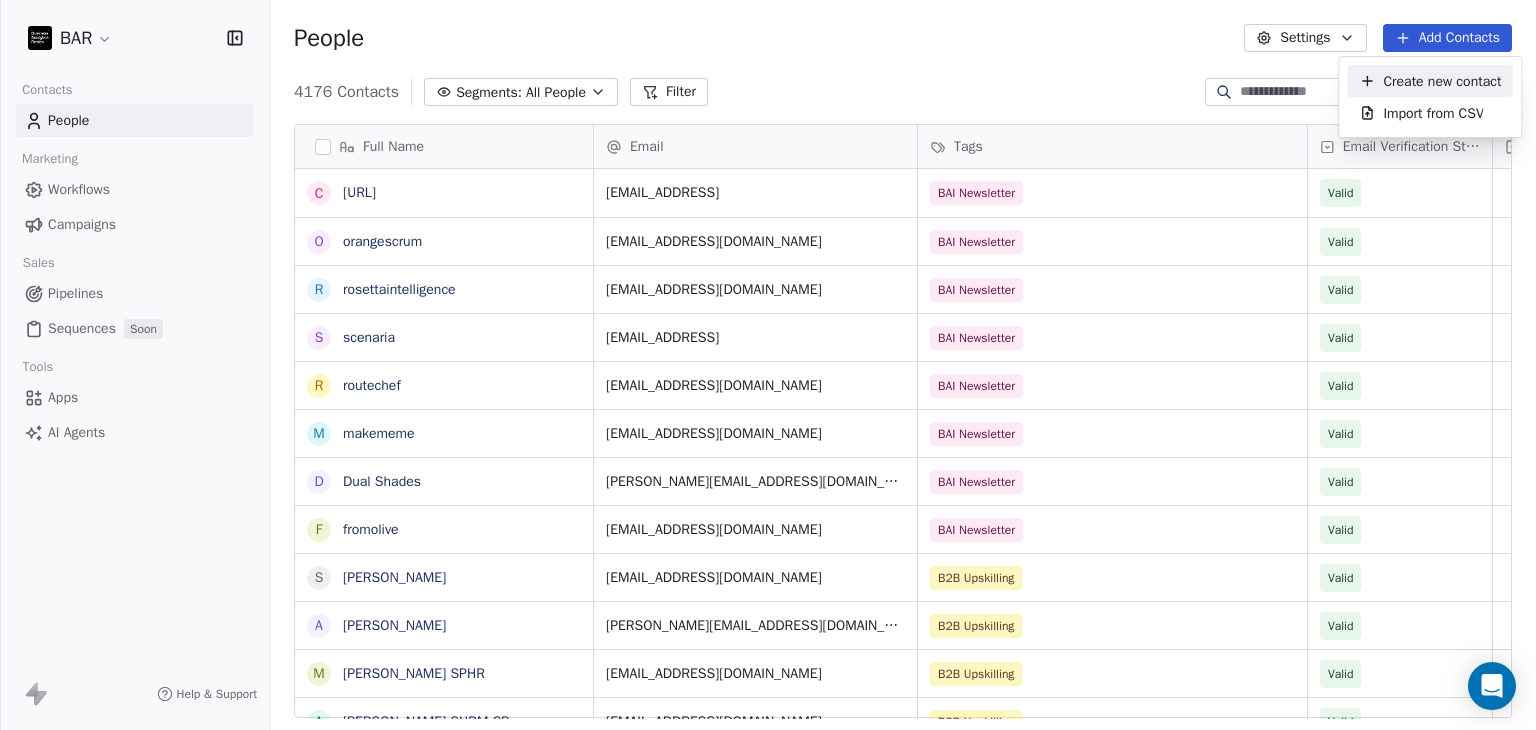 click on "Create new contact" at bounding box center [1442, 81] 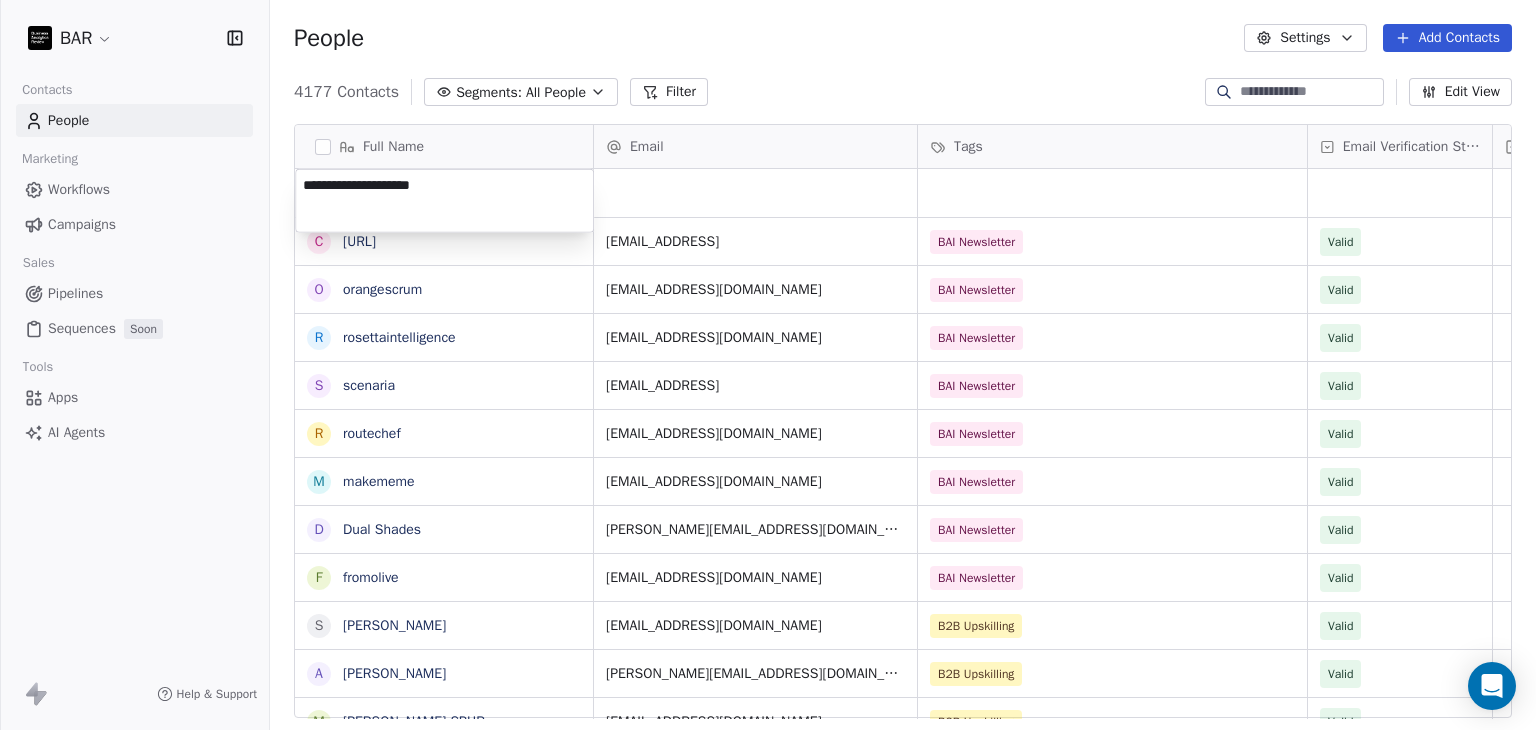 click on "**********" at bounding box center [444, 201] 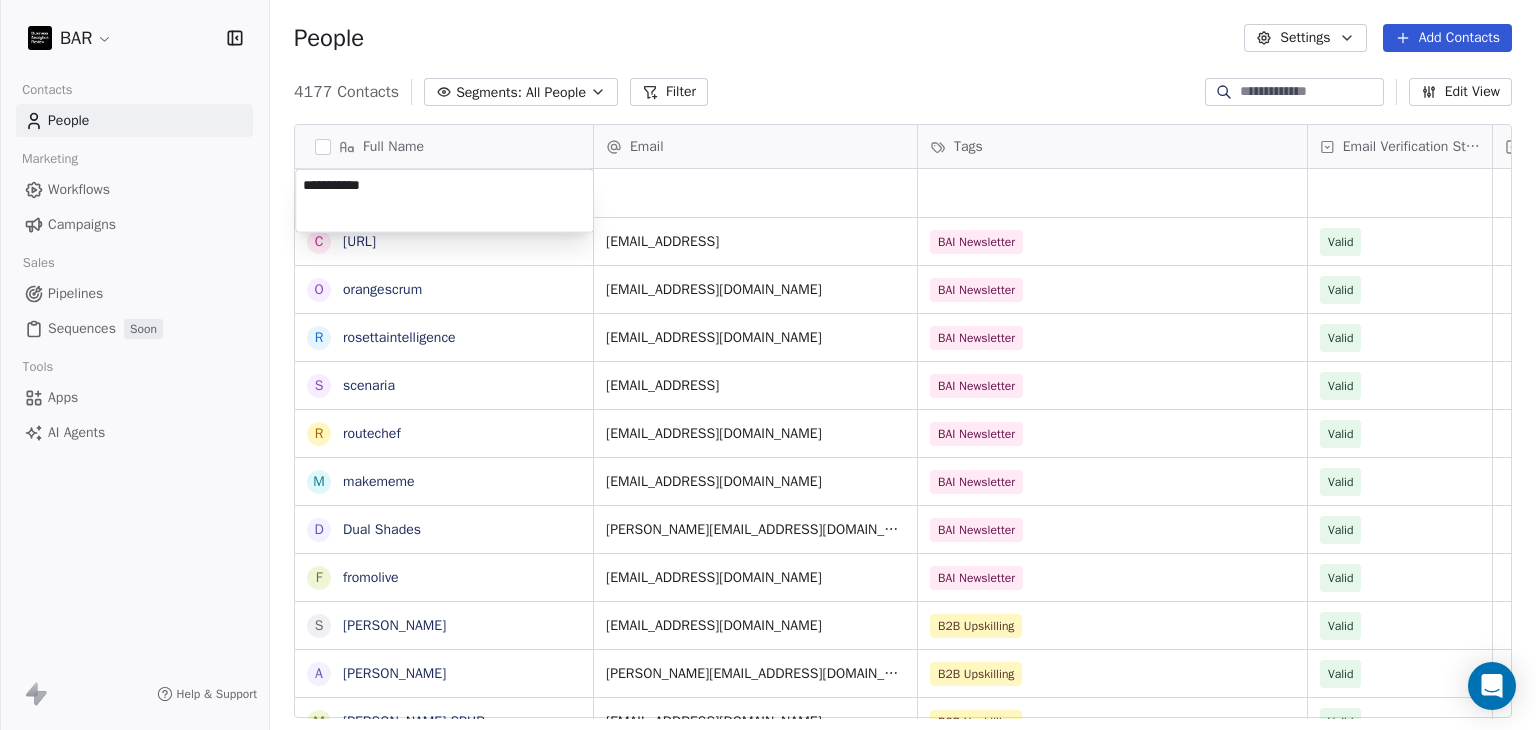 drag, startPoint x: 413, startPoint y: 189, endPoint x: 255, endPoint y: 193, distance: 158.05063 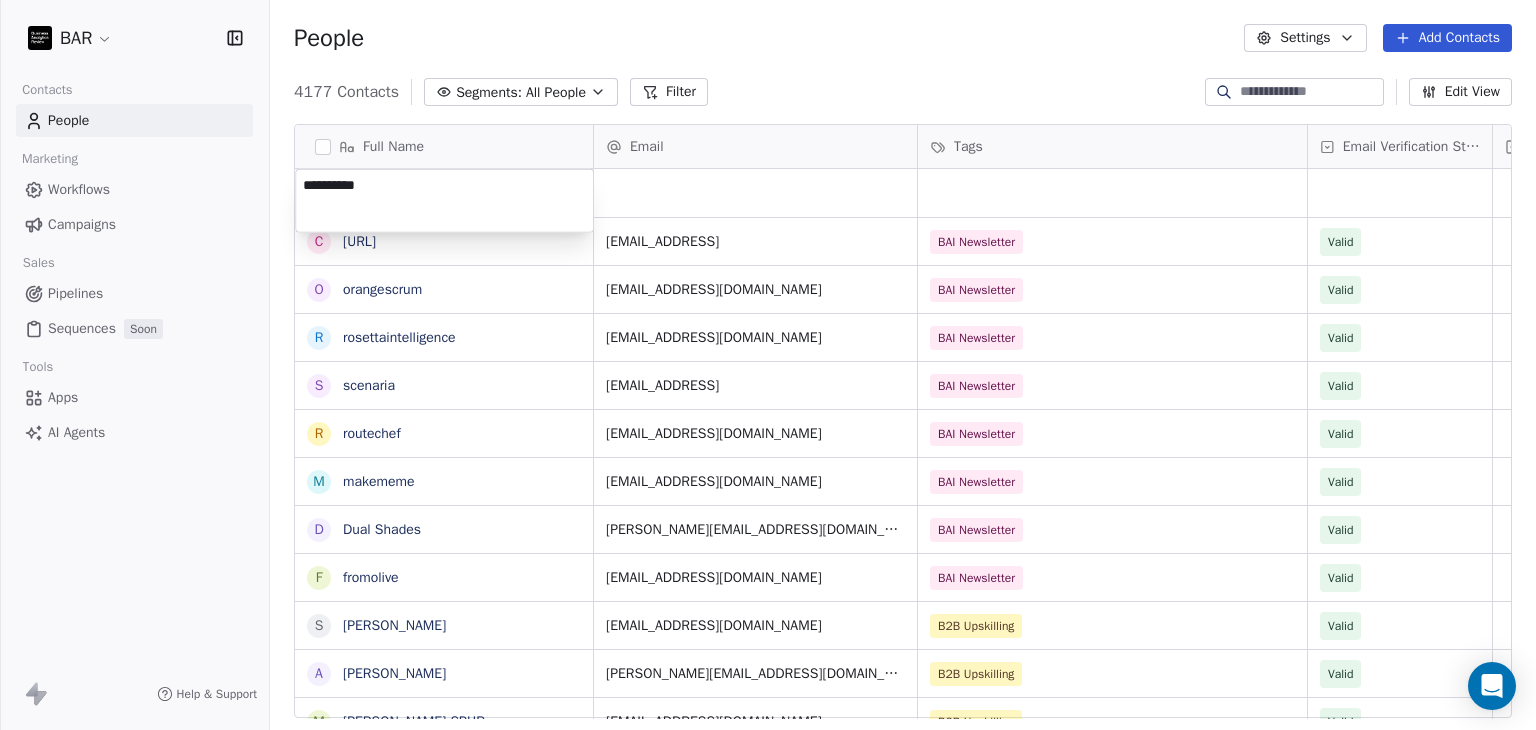 click on "BAR Contacts People Marketing Workflows Campaigns Sales Pipelines Sequences Soon Tools Apps AI Agents Help & Support People Settings  Add Contacts 4177 Contacts Segments: All People Filter  Edit View Tag Full Name c [URL] o orangescrum r rosettaintelligence s scenaria r routechef m makememe D Dual Shades f fromolive S [PERSON_NAME] A [PERSON_NAME] M [PERSON_NAME]  SPHR A [PERSON_NAME]  SHRM-CP R [PERSON_NAME] K [PERSON_NAME]  MA  Assoc CIPD  FMAAT L [PERSON_NAME] C [PERSON_NAME] S [PERSON_NAME] MSc S [PERSON_NAME] A [PERSON_NAME]  SHRM-CP R [PERSON_NAME] CIPD E [PERSON_NAME] S [PERSON_NAME] C [PERSON_NAME]  MS  PHR A [PERSON_NAME]. CIPD C [PERSON_NAME] Assoc CIPD S [PERSON_NAME] Associate CIPD I [PERSON_NAME] E [PERSON_NAME] H [PERSON_NAME] A [PERSON_NAME] J [PERSON_NAME] Email Tags Email Verification Status Status [EMAIL_ADDRESS] BAI Newsletter Valid [EMAIL_ADDRESS][DOMAIN_NAME] BAI Newsletter Valid [EMAIL_ADDRESS][DOMAIN_NAME] BAI Newsletter Valid [EMAIL_ADDRESS] BAI Newsletter Valid [EMAIL_ADDRESS][DOMAIN_NAME] BAI Newsletter" at bounding box center (768, 365) 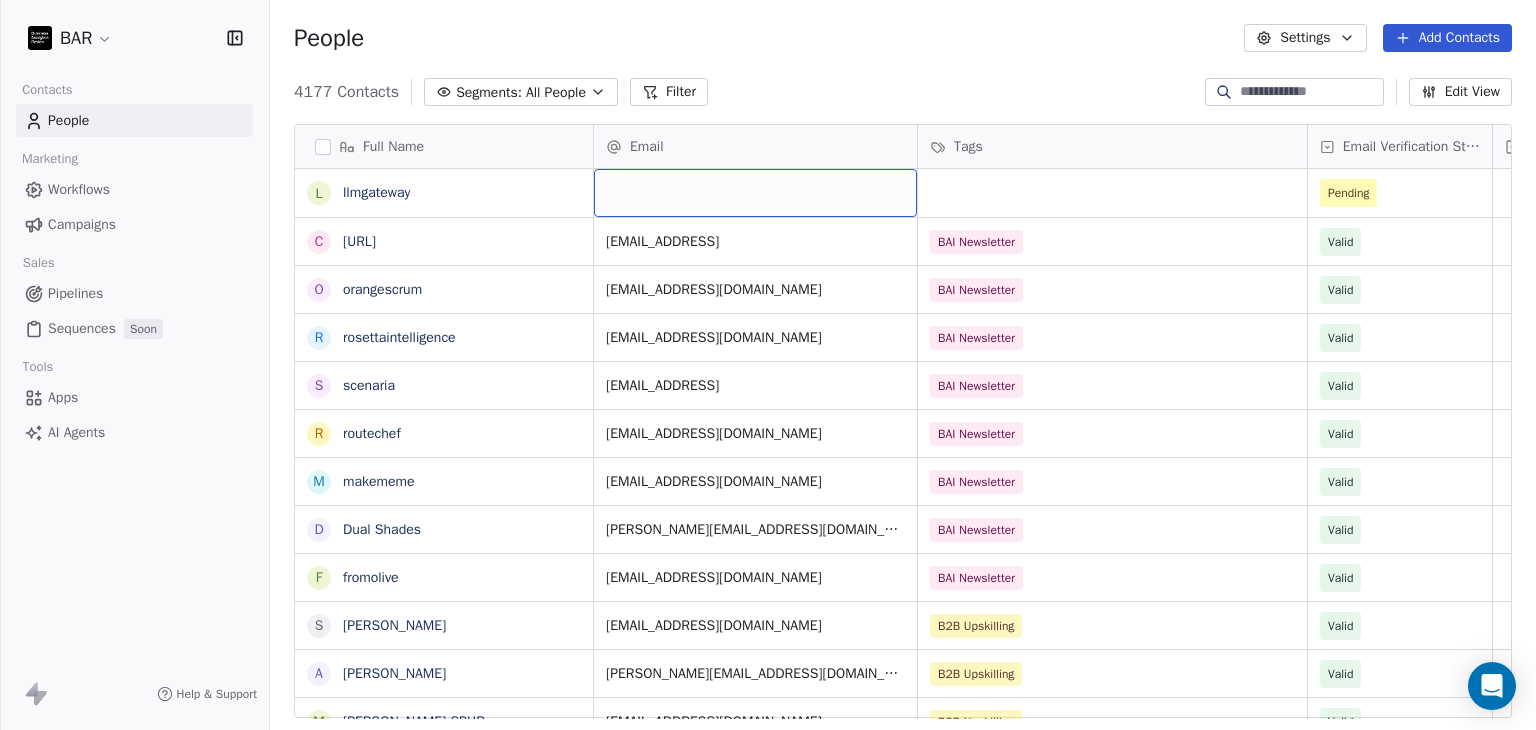 click at bounding box center [755, 193] 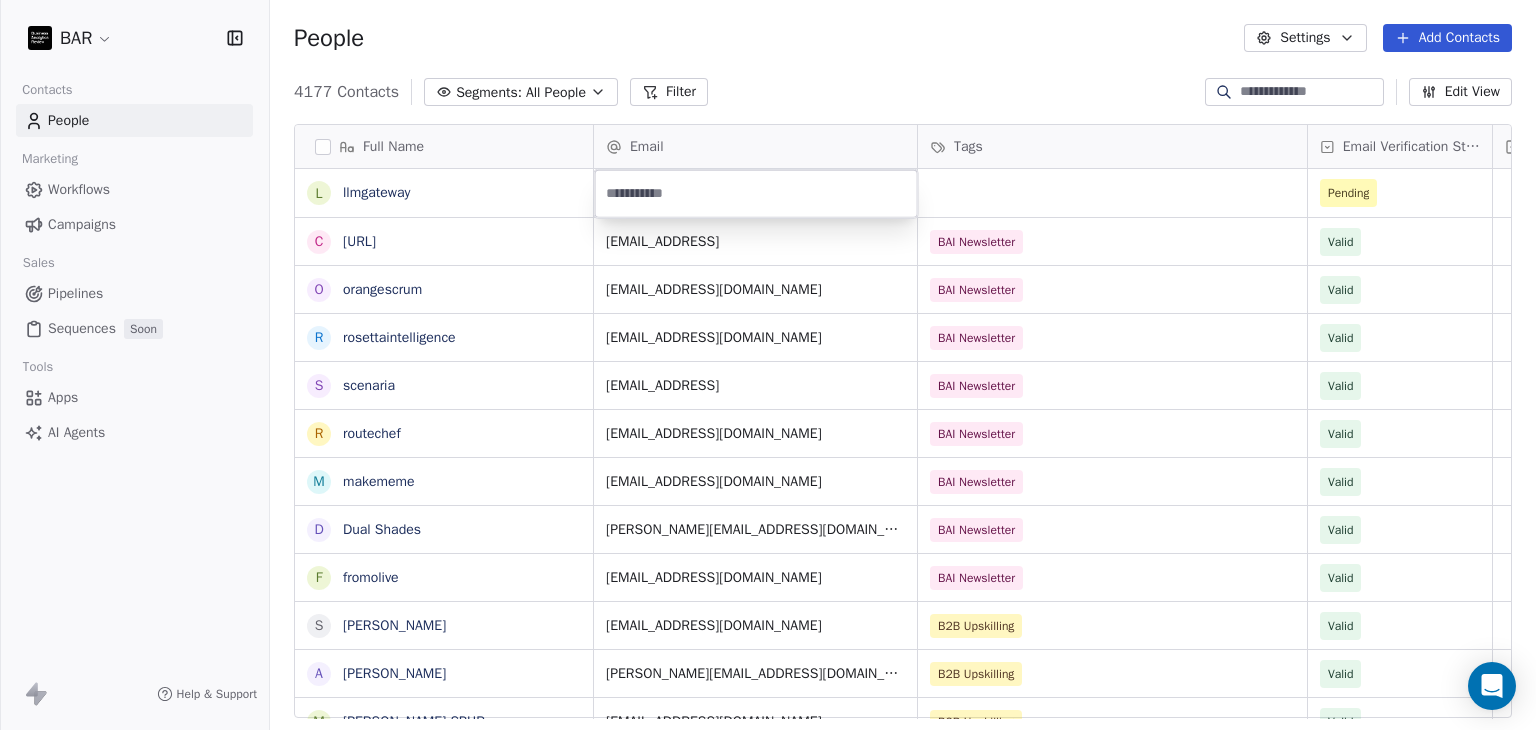 type on "**********" 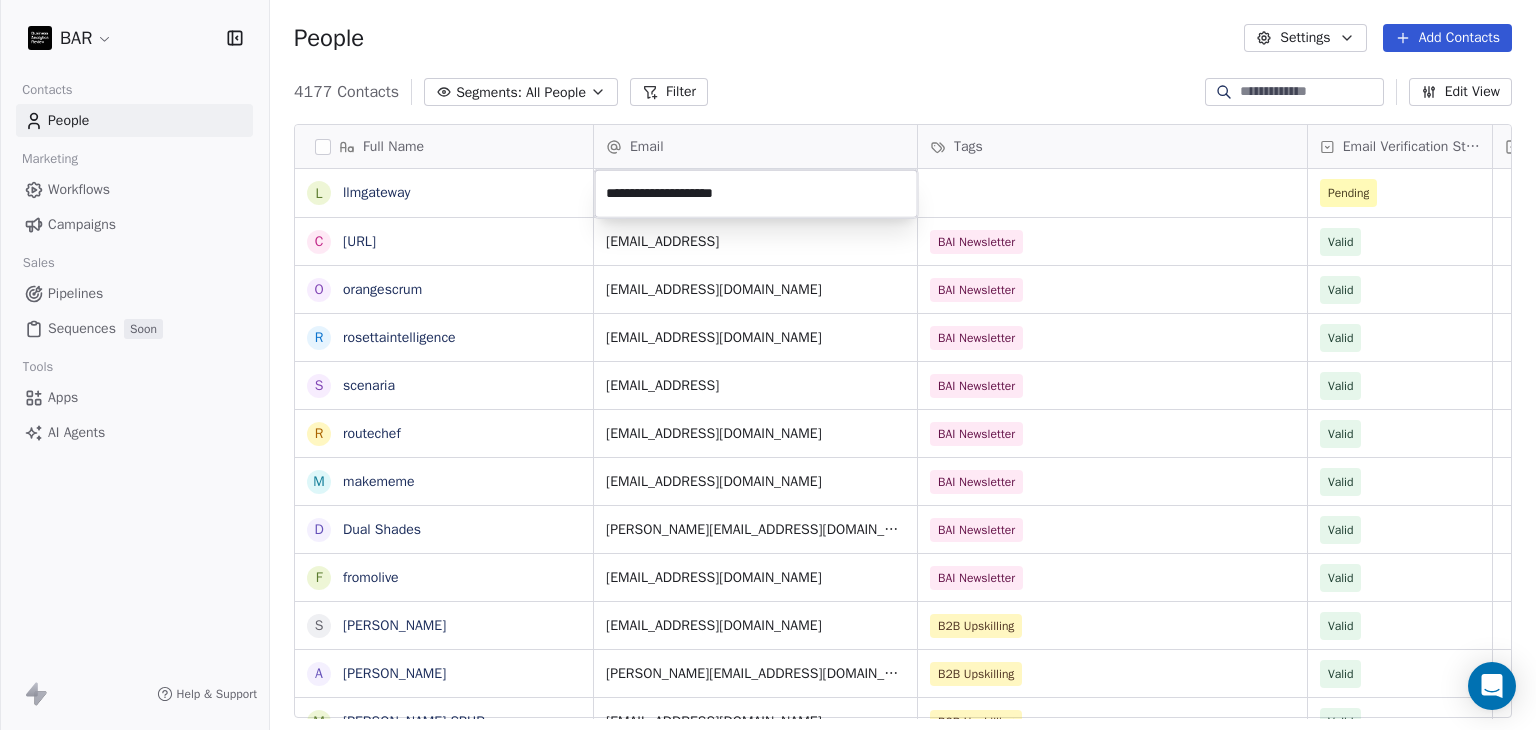 click on "BAR Contacts People Marketing Workflows Campaigns Sales Pipelines Sequences Soon Tools Apps AI Agents Help & Support People Settings  Add Contacts 4177 Contacts Segments: All People Filter  Edit View Tag Full Name l llmgateway c [URL] o orangescrum r rosettaintelligence s scenaria r routechef m makememe D Dual Shades f fromolive S [PERSON_NAME] A [PERSON_NAME] M [PERSON_NAME]  SPHR A [PERSON_NAME]  SHRM-CP R [PERSON_NAME] K [PERSON_NAME]  MA  Assoc CIPD  FMAAT L [PERSON_NAME] C [PERSON_NAME] S [PERSON_NAME] MSc S [PERSON_NAME] A [PERSON_NAME]  SHRM-CP R [PERSON_NAME] CIPD E [PERSON_NAME] S [PERSON_NAME] C [PERSON_NAME]  MS  PHR A [PERSON_NAME]. CIPD C [PERSON_NAME] Assoc CIPD S [PERSON_NAME] Associate CIPD I [PERSON_NAME] E [PERSON_NAME] H [PERSON_NAME] A [PERSON_NAME] [PERSON_NAME] Email Tags Email Verification Status Status Pending [EMAIL_ADDRESS] BAI Newsletter Valid [EMAIL_ADDRESS][DOMAIN_NAME] BAI Newsletter Valid [EMAIL_ADDRESS][DOMAIN_NAME] BAI Newsletter Valid [EMAIL_ADDRESS] BAI Newsletter Valid BAI Newsletter" at bounding box center [768, 365] 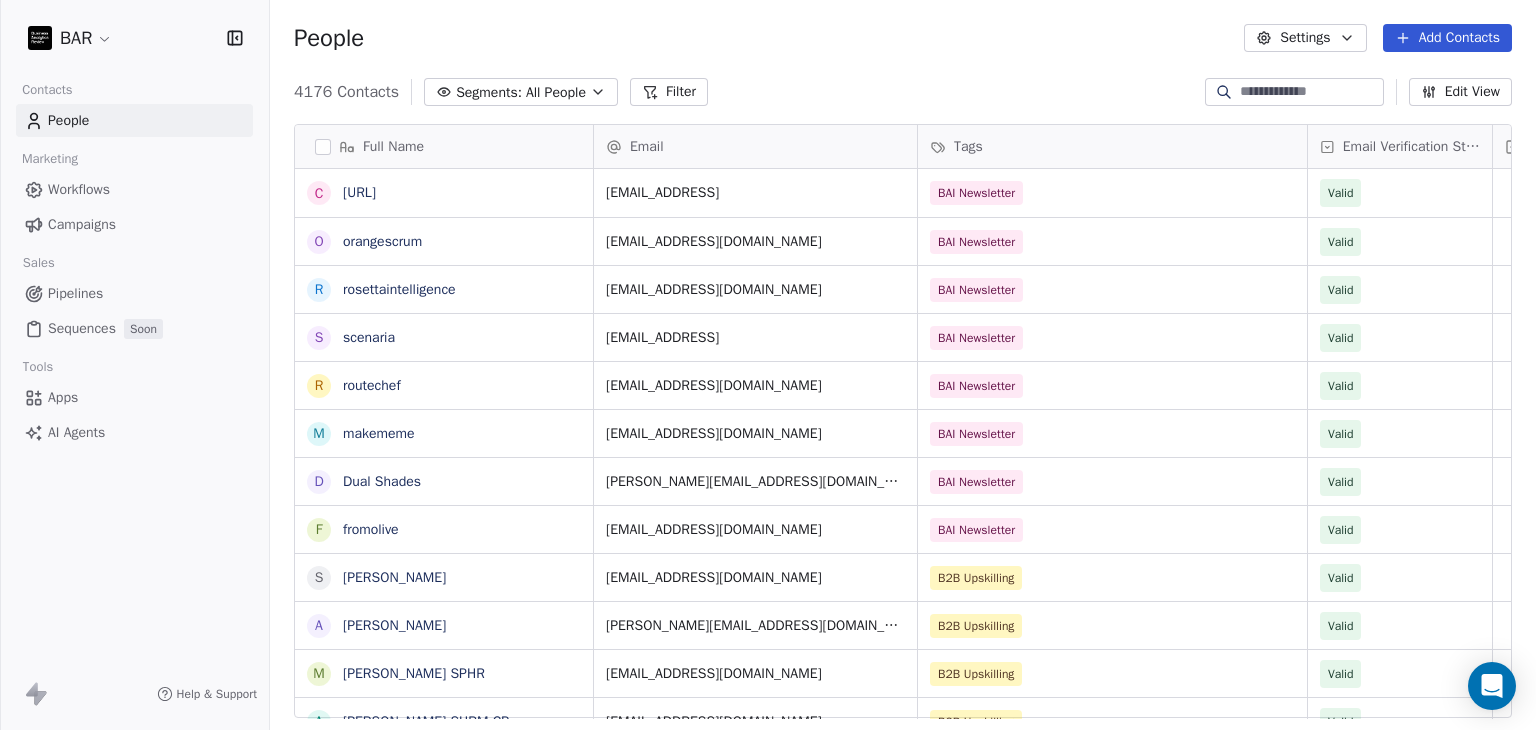 click on "Add Contacts" at bounding box center (1447, 38) 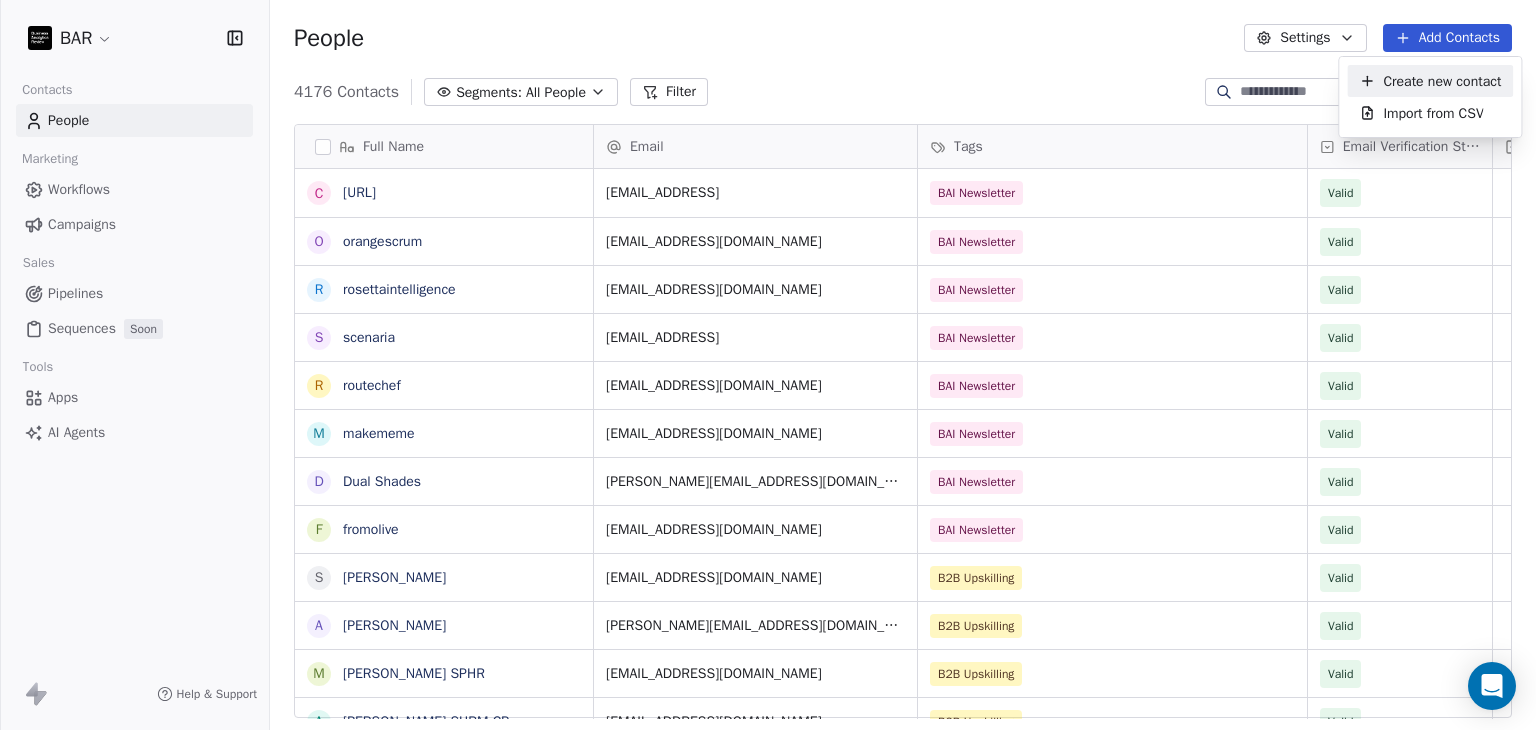 click on "Create new contact" at bounding box center [1442, 81] 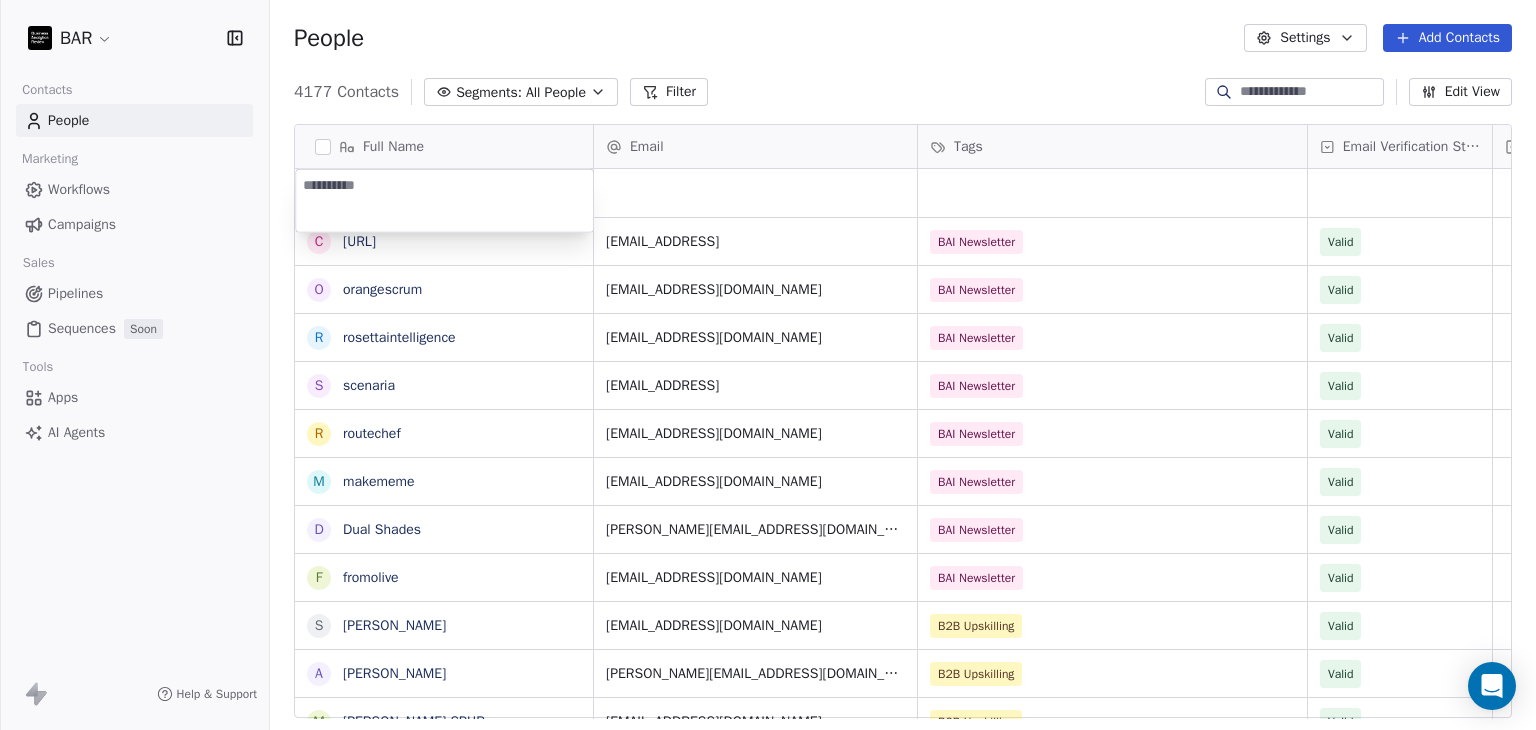 click on "BAR Contacts People Marketing Workflows Campaigns Sales Pipelines Sequences Soon Tools Apps AI Agents Help & Support People Settings  Add Contacts 4177 Contacts Segments: All People Filter  Edit View Tag Full Name c [URL] o orangescrum r rosettaintelligence s scenaria r routechef m makememe D Dual Shades f fromolive S [PERSON_NAME] A [PERSON_NAME] M [PERSON_NAME]  SPHR A [PERSON_NAME]  SHRM-CP R [PERSON_NAME] K [PERSON_NAME]  MA  Assoc CIPD  FMAAT L [PERSON_NAME] C [PERSON_NAME] S [PERSON_NAME] MSc S [PERSON_NAME] A [PERSON_NAME]  SHRM-CP R [PERSON_NAME] CIPD E [PERSON_NAME] S [PERSON_NAME] C [PERSON_NAME]  MS  PHR A [PERSON_NAME]. CIPD C [PERSON_NAME] Assoc CIPD S [PERSON_NAME] Associate CIPD I [PERSON_NAME] E [PERSON_NAME] H [PERSON_NAME] A [PERSON_NAME] J [PERSON_NAME] Email Tags Email Verification Status Status [EMAIL_ADDRESS] BAI Newsletter Valid [EMAIL_ADDRESS][DOMAIN_NAME] BAI Newsletter Valid [EMAIL_ADDRESS][DOMAIN_NAME] BAI Newsletter Valid [EMAIL_ADDRESS] BAI Newsletter Valid [EMAIL_ADDRESS][DOMAIN_NAME] BAI Newsletter" at bounding box center [768, 365] 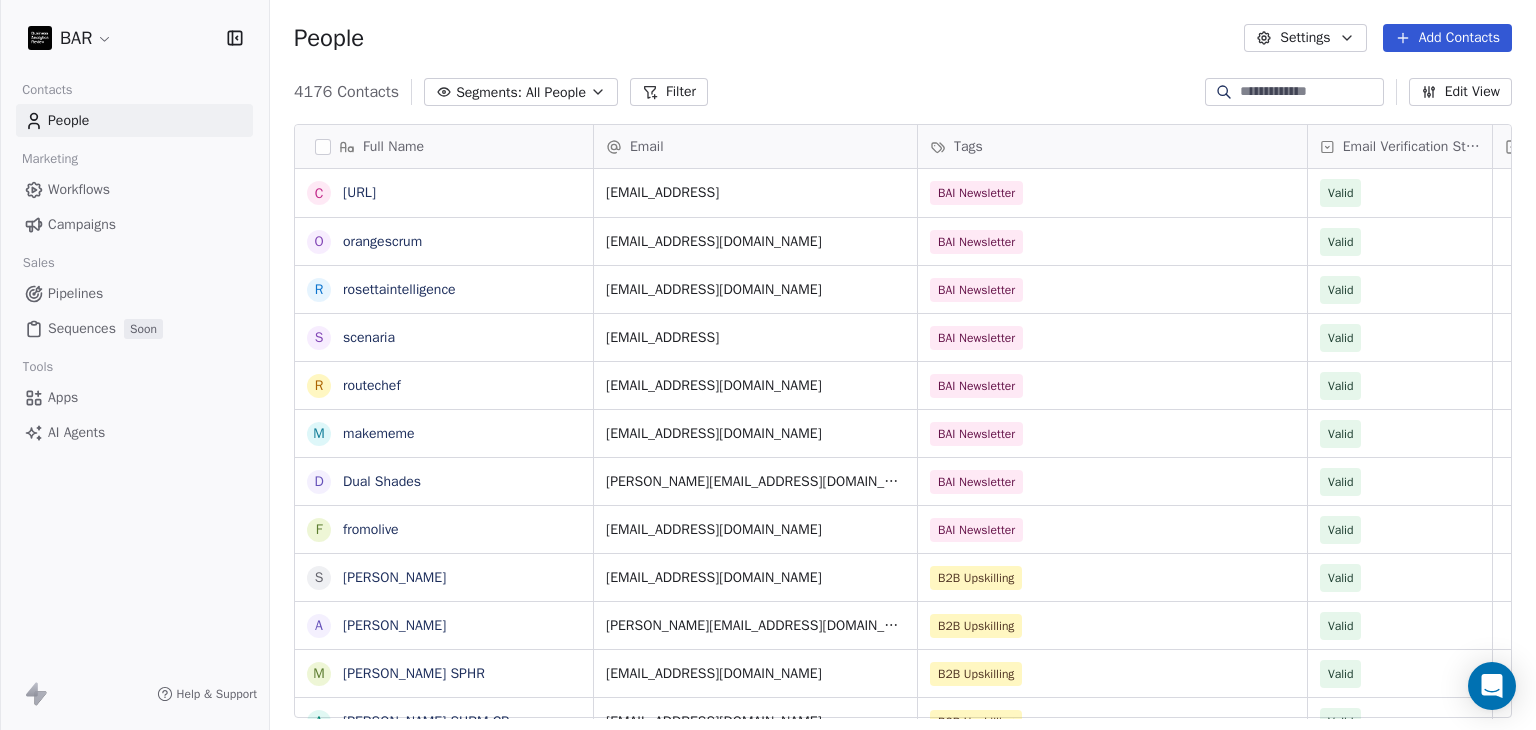 click on "Add Contacts" at bounding box center (1447, 38) 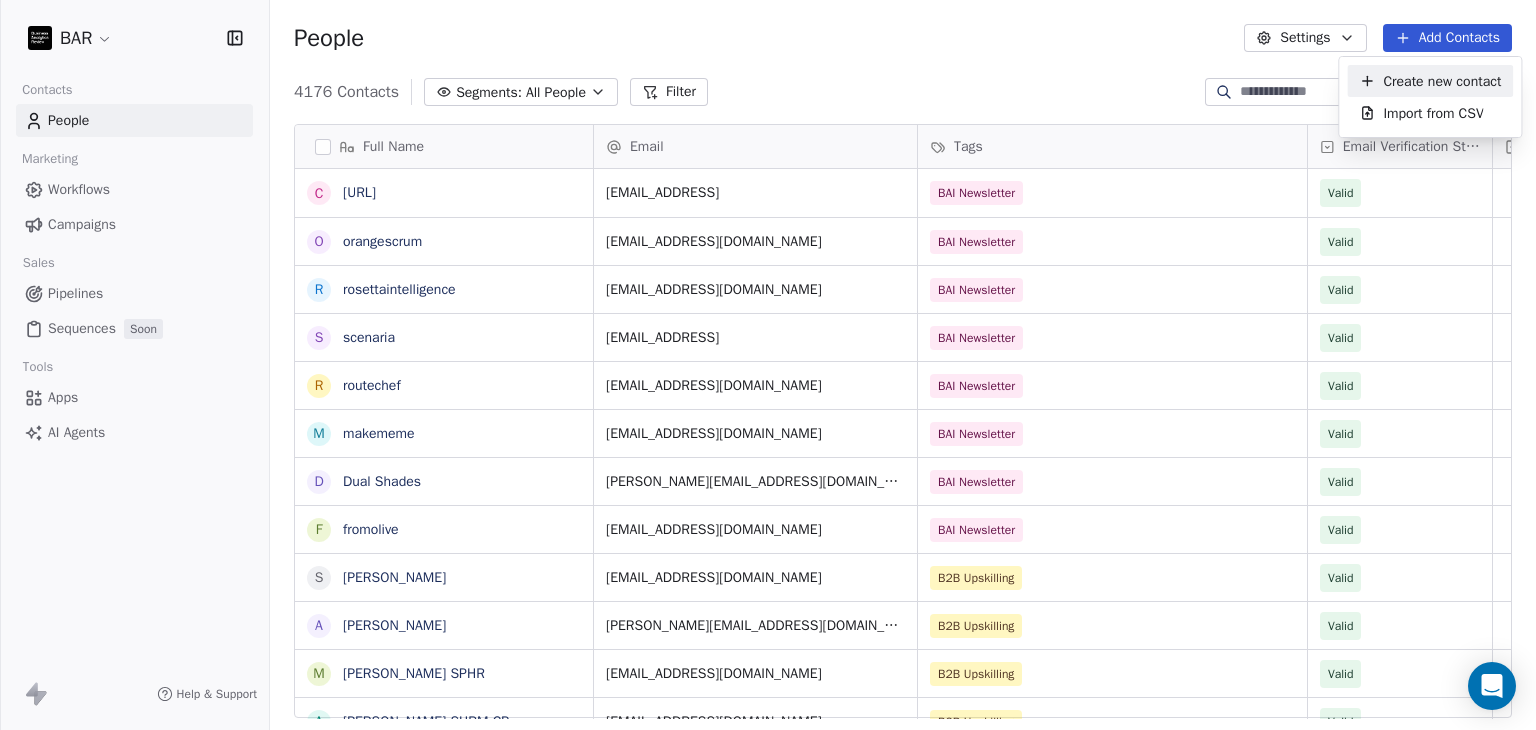 click on "Create new contact" at bounding box center (1442, 81) 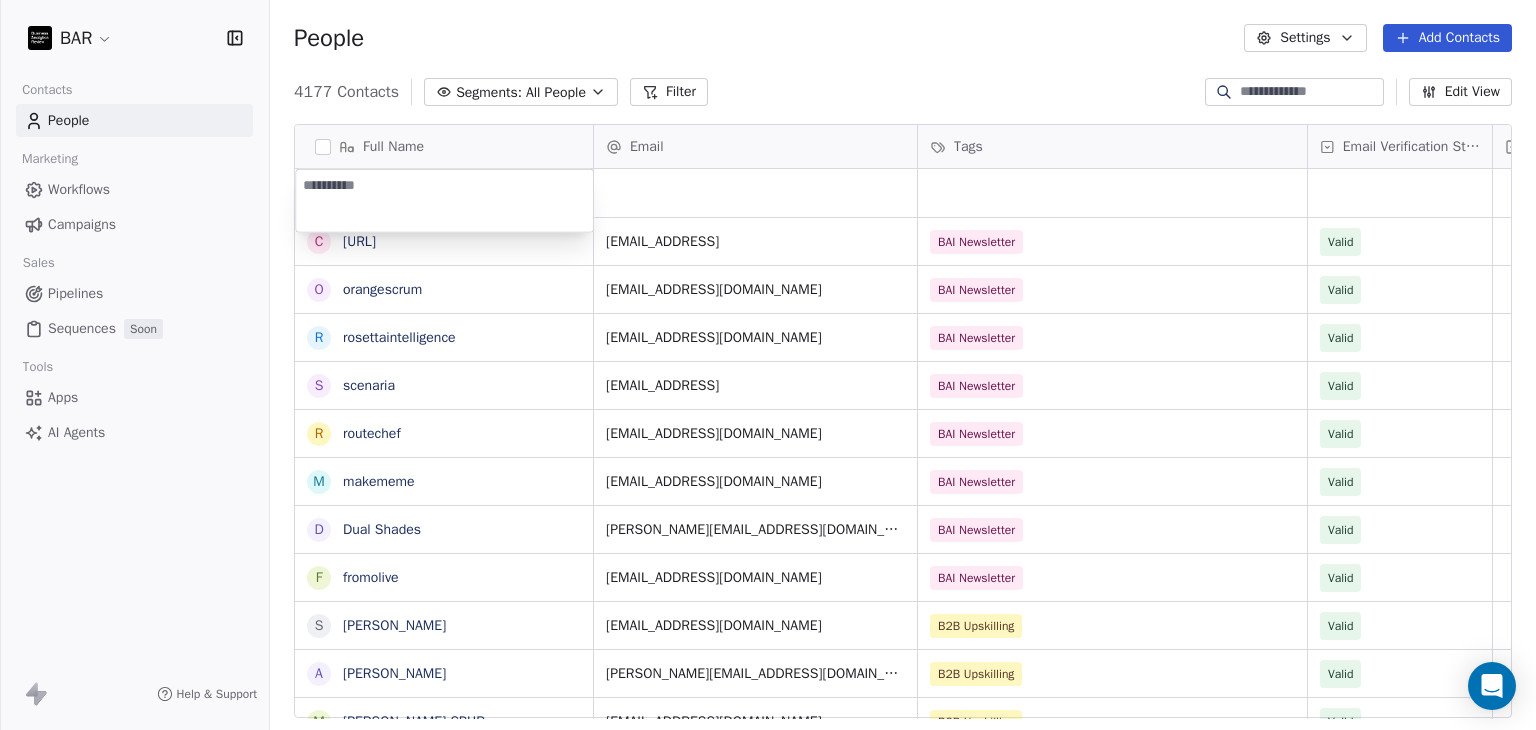 type on "**********" 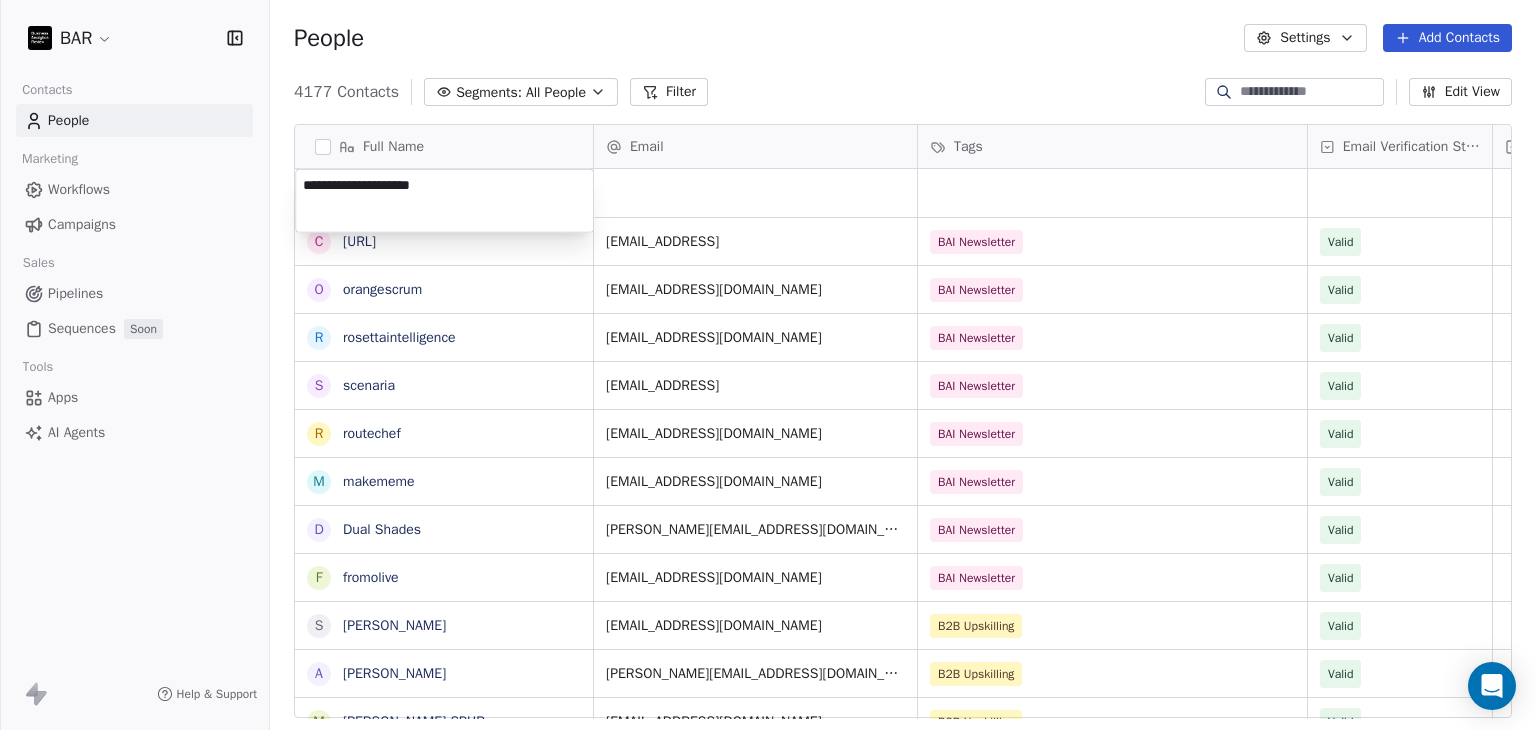 click on "BAR Contacts People Marketing Workflows Campaigns Sales Pipelines Sequences Soon Tools Apps AI Agents Help & Support People Settings  Add Contacts 4177 Contacts Segments: All People Filter  Edit View Tag Full Name c [URL] o orangescrum r rosettaintelligence s scenaria r routechef m makememe D Dual Shades f fromolive S [PERSON_NAME] A [PERSON_NAME] M [PERSON_NAME]  SPHR A [PERSON_NAME]  SHRM-CP R [PERSON_NAME] K [PERSON_NAME]  MA  Assoc CIPD  FMAAT L [PERSON_NAME] C [PERSON_NAME] S [PERSON_NAME] MSc S [PERSON_NAME] A [PERSON_NAME]  SHRM-CP R [PERSON_NAME] CIPD E [PERSON_NAME] S [PERSON_NAME] C [PERSON_NAME]  MS  PHR A [PERSON_NAME]. CIPD C [PERSON_NAME] Assoc CIPD S [PERSON_NAME] Associate CIPD I [PERSON_NAME] E [PERSON_NAME] H [PERSON_NAME] A [PERSON_NAME] J [PERSON_NAME] Email Tags Email Verification Status Status [EMAIL_ADDRESS] BAI Newsletter Valid [EMAIL_ADDRESS][DOMAIN_NAME] BAI Newsletter Valid [EMAIL_ADDRESS][DOMAIN_NAME] BAI Newsletter Valid [EMAIL_ADDRESS] BAI Newsletter Valid [EMAIL_ADDRESS][DOMAIN_NAME] BAI Newsletter" at bounding box center [768, 365] 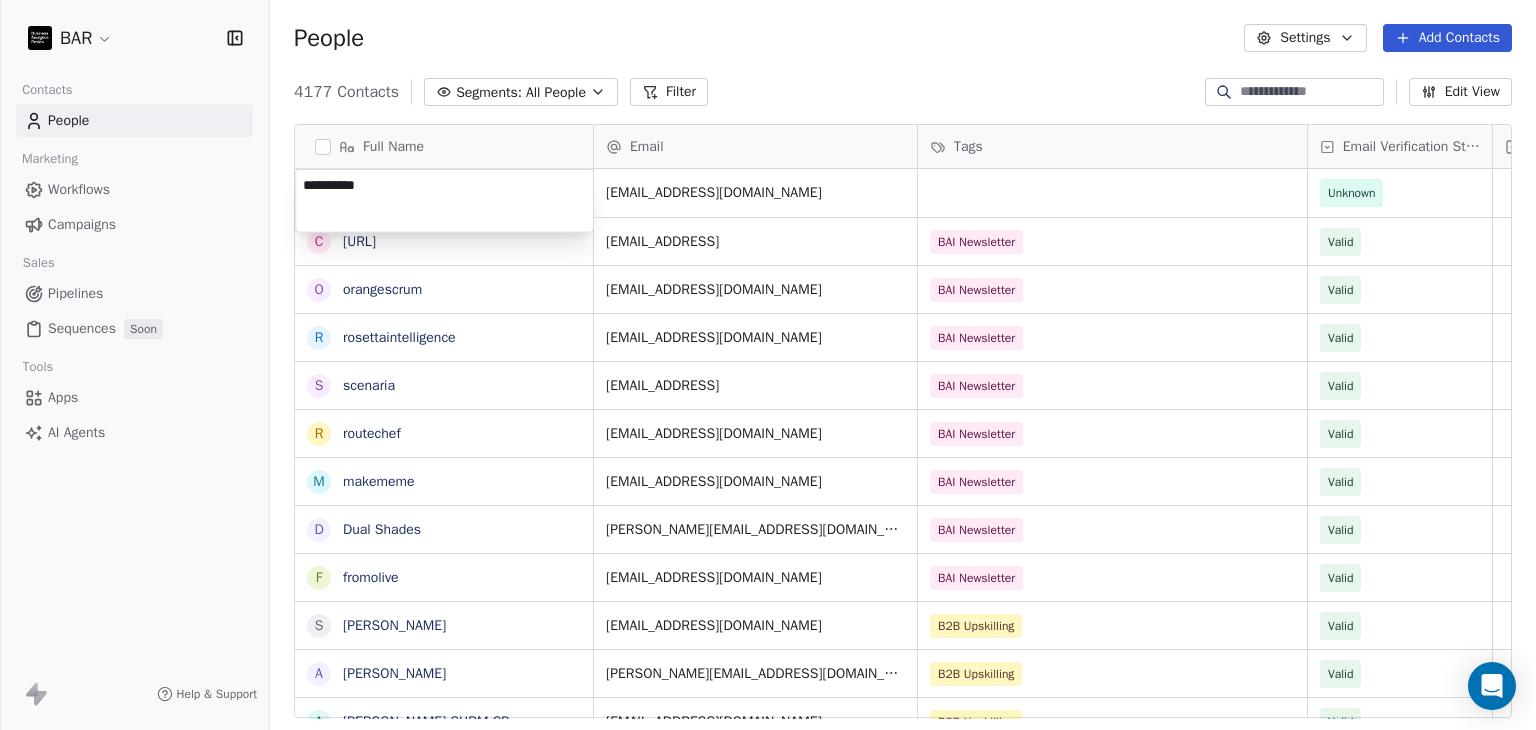 click on "BAR Contacts People Marketing Workflows Campaigns Sales Pipelines Sequences Soon Tools Apps AI Agents Help & Support People Settings  Add Contacts 4177 Contacts Segments: All People Filter  Edit View Tag Full Name l llmgateway c [URL] o orangescrum r rosettaintelligence s scenaria r routechef m makememe D Dual Shades f fromolive S [PERSON_NAME] A [PERSON_NAME] A [PERSON_NAME]  SHRM-CP M [PERSON_NAME]  SPHR R [PERSON_NAME] K [PERSON_NAME]  MA  Assoc CIPD  FMAAT L [PERSON_NAME] C [PERSON_NAME] S [PERSON_NAME] MSc S [PERSON_NAME] A [PERSON_NAME]  SHRM-CP R [PERSON_NAME] CIPD E [PERSON_NAME] S [PERSON_NAME] C [PERSON_NAME]  MS  PHR A [PERSON_NAME]. CIPD C [PERSON_NAME] Assoc CIPD S [PERSON_NAME] Associate CIPD I [PERSON_NAME] E [PERSON_NAME] H [PERSON_NAME] A [PERSON_NAME] [PERSON_NAME] Email Tags Email Verification Status Status [EMAIL_ADDRESS][DOMAIN_NAME] Unknown [EMAIL_ADDRESS] BAI Newsletter Valid [EMAIL_ADDRESS][DOMAIN_NAME] BAI Newsletter Valid [EMAIL_ADDRESS][DOMAIN_NAME] BAI Newsletter Valid [EMAIL_ADDRESS] Valid Valid" at bounding box center (768, 365) 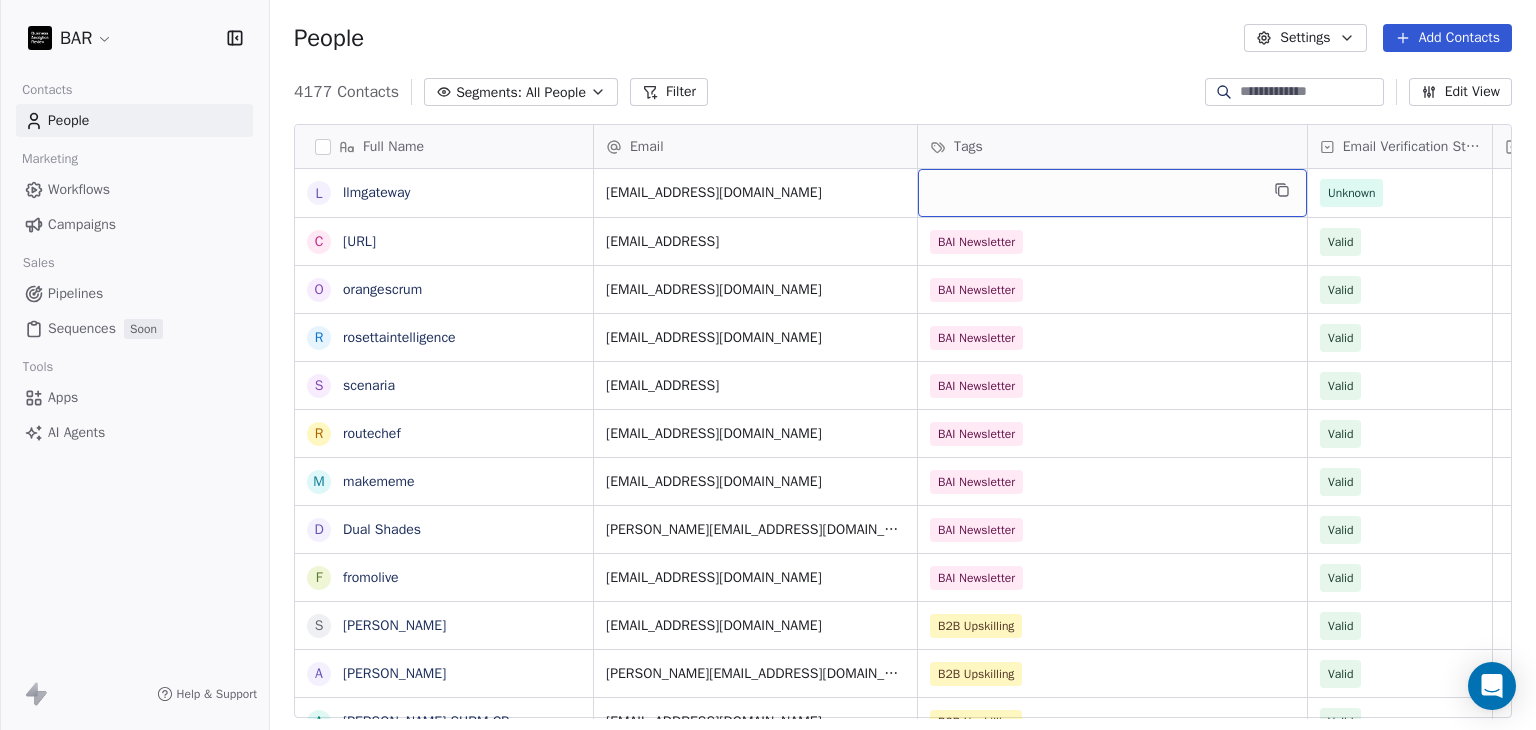 click at bounding box center [1112, 193] 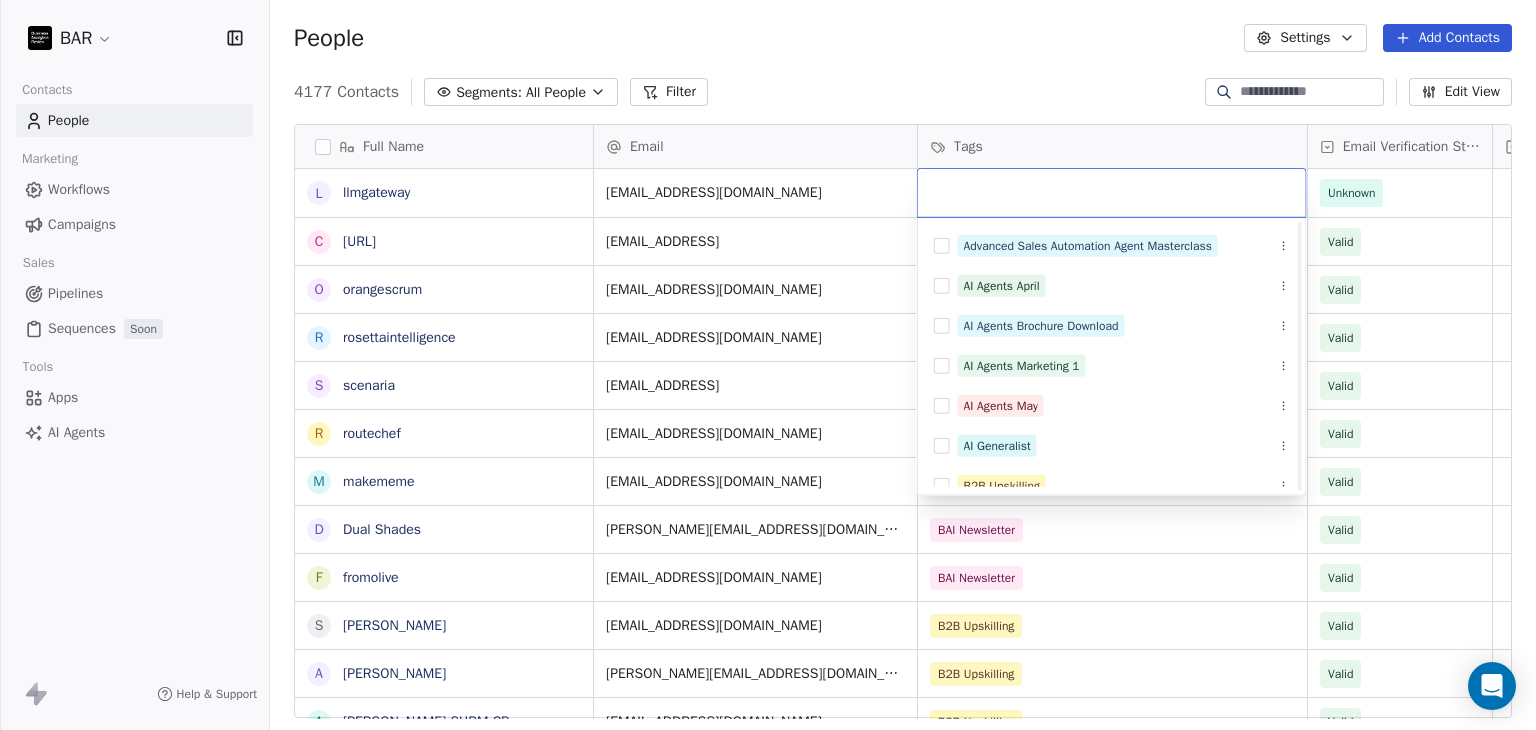 scroll, scrollTop: 200, scrollLeft: 0, axis: vertical 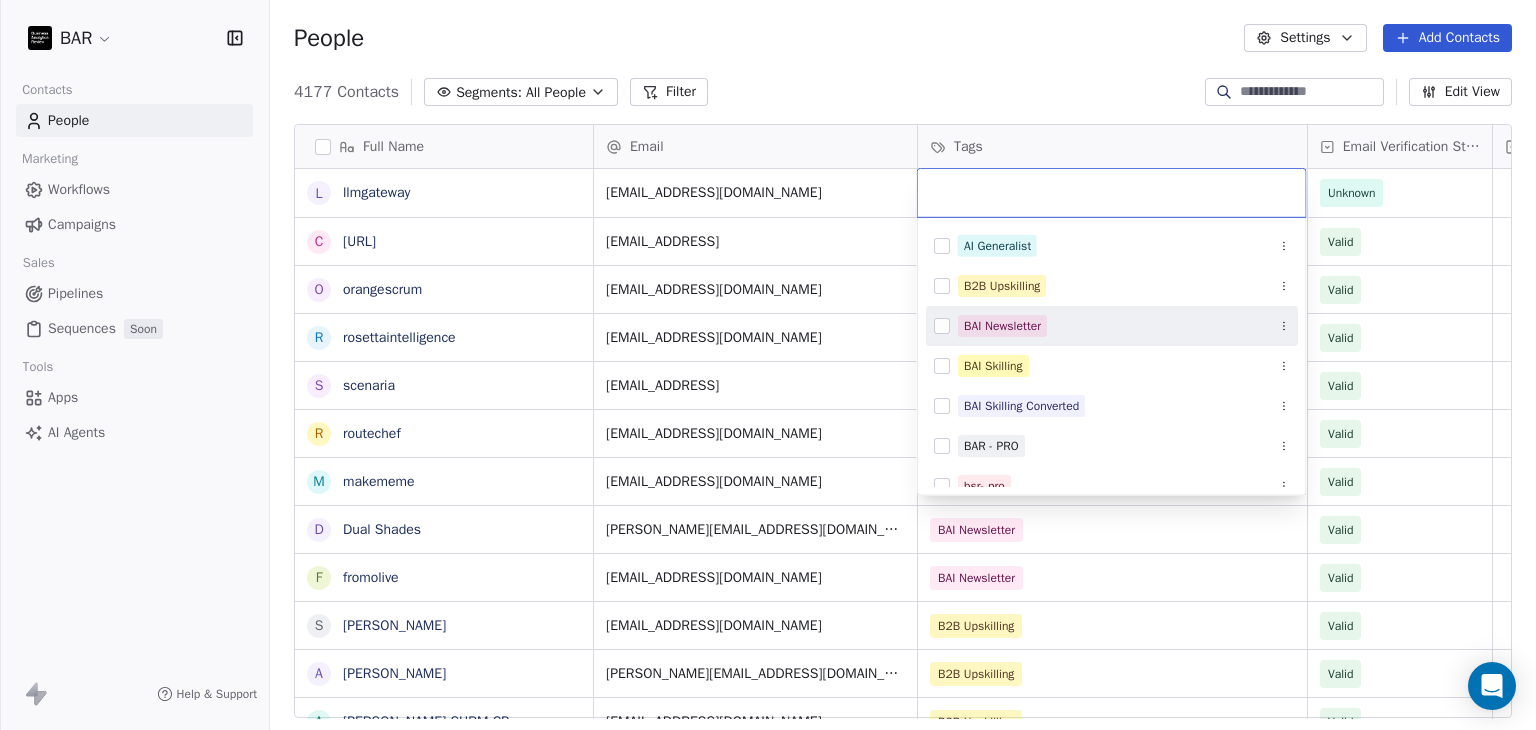 click on "BAI Newsletter" at bounding box center (1112, 326) 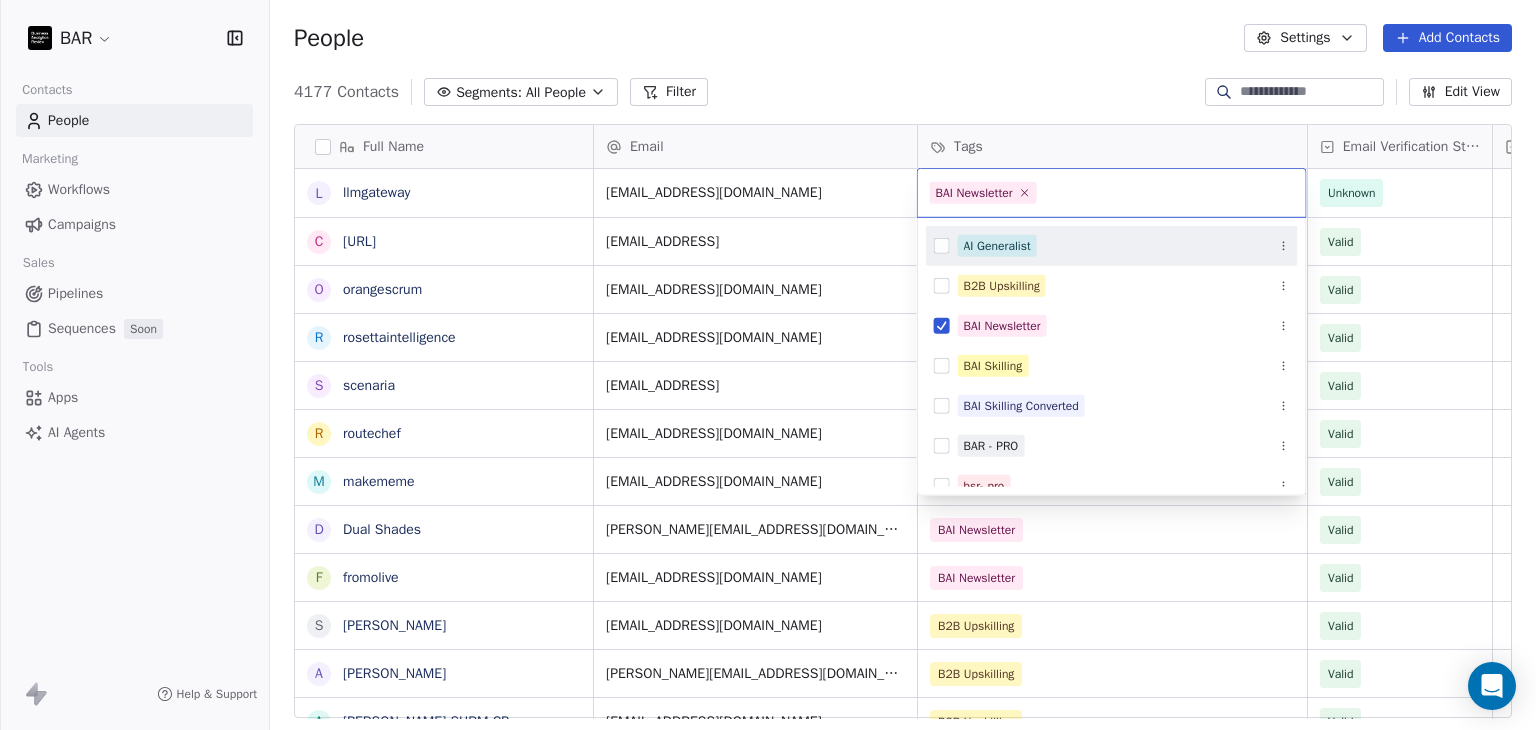 click on "BAR Contacts People Marketing Workflows Campaigns Sales Pipelines Sequences Soon Tools Apps AI Agents Help & Support People Settings  Add Contacts 4177 Contacts Segments: All People Filter  Edit View Tag Full Name l llmgateway c [URL] o orangescrum r rosettaintelligence s scenaria r routechef m makememe D Dual Shades f fromolive S [PERSON_NAME] A [PERSON_NAME] A [PERSON_NAME]  SHRM-CP M [PERSON_NAME]  SPHR R [PERSON_NAME] K [PERSON_NAME]  MA  Assoc CIPD  FMAAT L [PERSON_NAME] C [PERSON_NAME] S [PERSON_NAME] MSc S [PERSON_NAME] A [PERSON_NAME]  SHRM-CP R [PERSON_NAME] CIPD E [PERSON_NAME] S [PERSON_NAME] C [PERSON_NAME]  MS  PHR A [PERSON_NAME]. CIPD C [PERSON_NAME] Assoc CIPD S [PERSON_NAME] Associate CIPD I [PERSON_NAME] E [PERSON_NAME] H [PERSON_NAME] A [PERSON_NAME] [PERSON_NAME] Email Tags Email Verification Status Status [EMAIL_ADDRESS][DOMAIN_NAME] Unknown [EMAIL_ADDRESS] BAI Newsletter Valid [EMAIL_ADDRESS][DOMAIN_NAME] BAI Newsletter Valid [EMAIL_ADDRESS][DOMAIN_NAME] BAI Newsletter Valid [EMAIL_ADDRESS] Valid Valid" at bounding box center [768, 365] 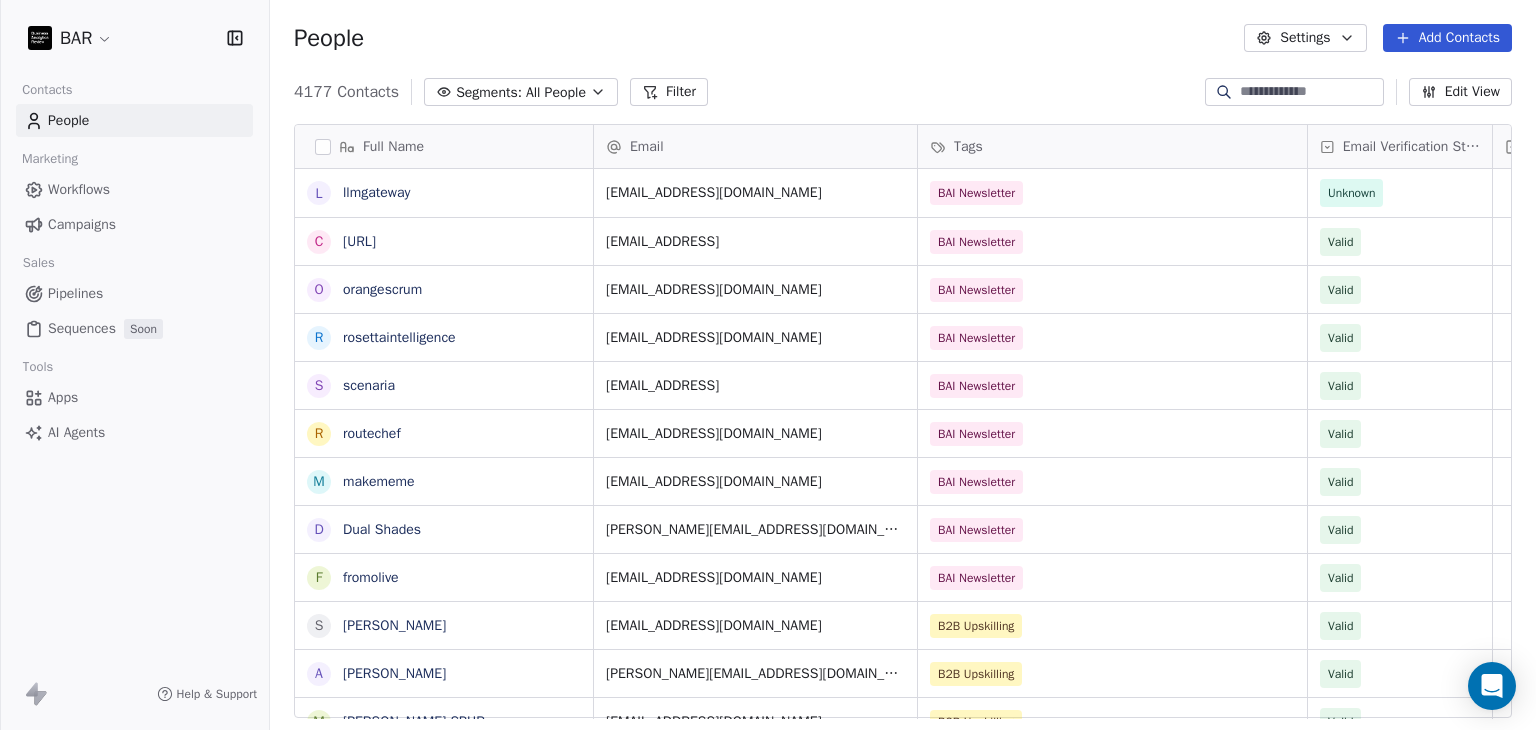 click on "Add Contacts" at bounding box center (1447, 38) 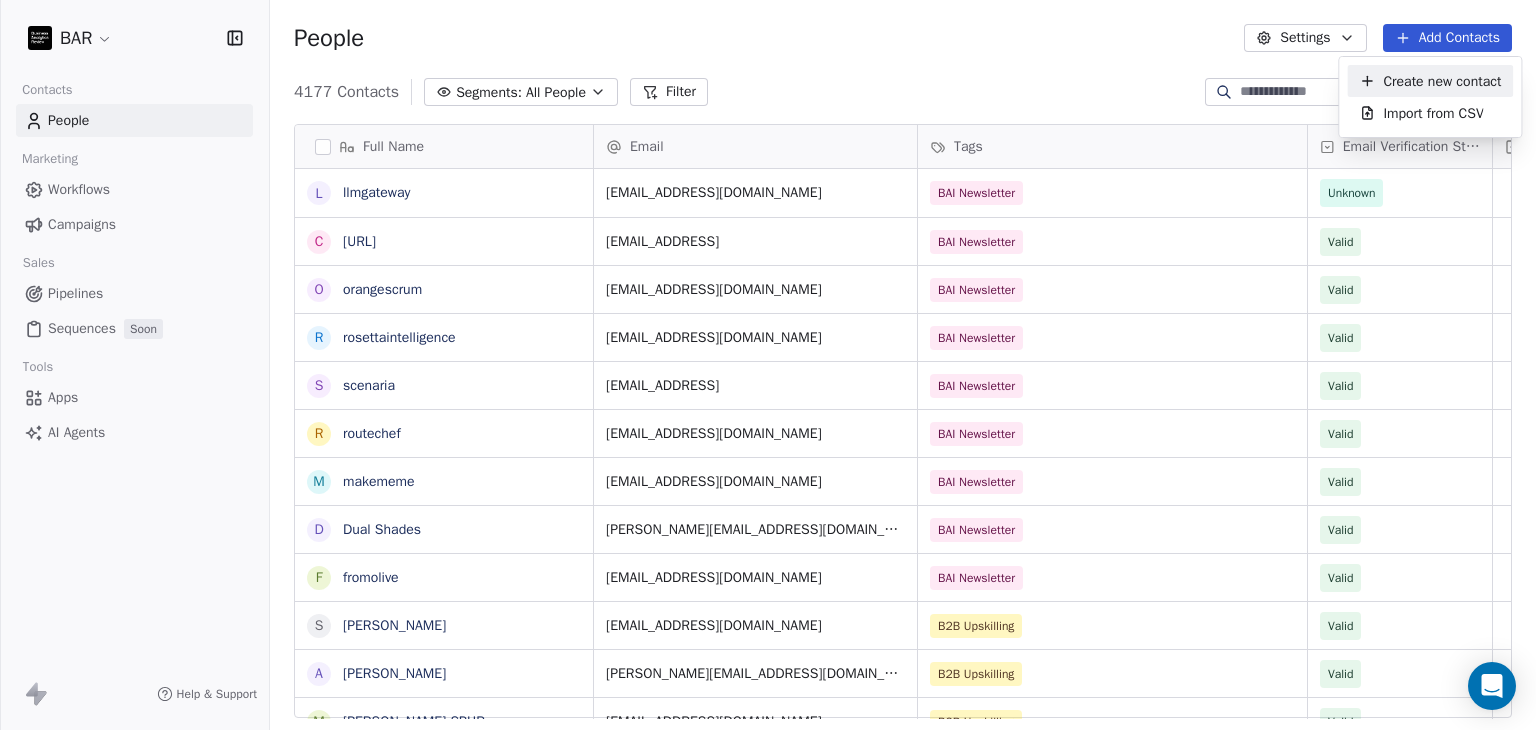 click on "Create new contact" at bounding box center [1442, 81] 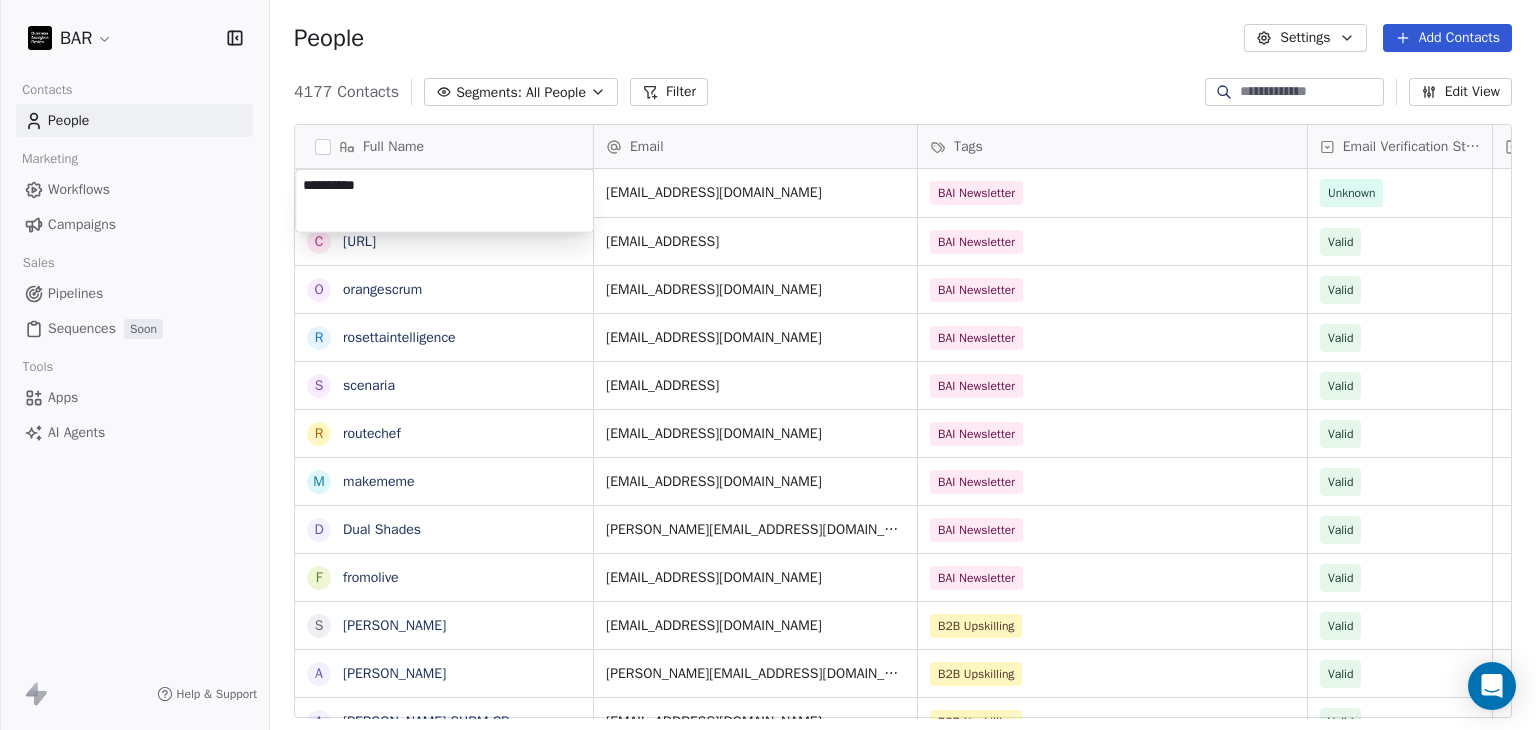 click on "BAR Contacts People Marketing Workflows Campaigns Sales Pipelines Sequences Soon Tools Apps AI Agents Help & Support People Settings  Add Contacts 4177 Contacts Segments: All People Filter  Edit View Tag Full Name l llmgateway c [URL] o orangescrum r rosettaintelligence s scenaria r routechef m makememe D Dual Shades f fromolive S [PERSON_NAME] A [PERSON_NAME] A [PERSON_NAME]  SHRM-CP M [PERSON_NAME]  SPHR R [PERSON_NAME] K [PERSON_NAME]  MA  Assoc CIPD  FMAAT L [PERSON_NAME] C [PERSON_NAME] S [PERSON_NAME] MSc S [PERSON_NAME] A [PERSON_NAME]  SHRM-CP R [PERSON_NAME] CIPD E [PERSON_NAME] S [PERSON_NAME] C [PERSON_NAME]  MS  PHR A [PERSON_NAME]. CIPD C [PERSON_NAME] Assoc CIPD S [PERSON_NAME] Associate CIPD I [PERSON_NAME] E [PERSON_NAME] H [PERSON_NAME] A [PERSON_NAME] J [PERSON_NAME] Email Tags Email Verification Status Status [EMAIL_ADDRESS][DOMAIN_NAME] BAI Newsletter Unknown [EMAIL_ADDRESS] BAI Newsletter Valid [EMAIL_ADDRESS][DOMAIN_NAME] BAI Newsletter Valid [EMAIL_ADDRESS][DOMAIN_NAME] BAI Newsletter Valid BAI Newsletter" at bounding box center (768, 365) 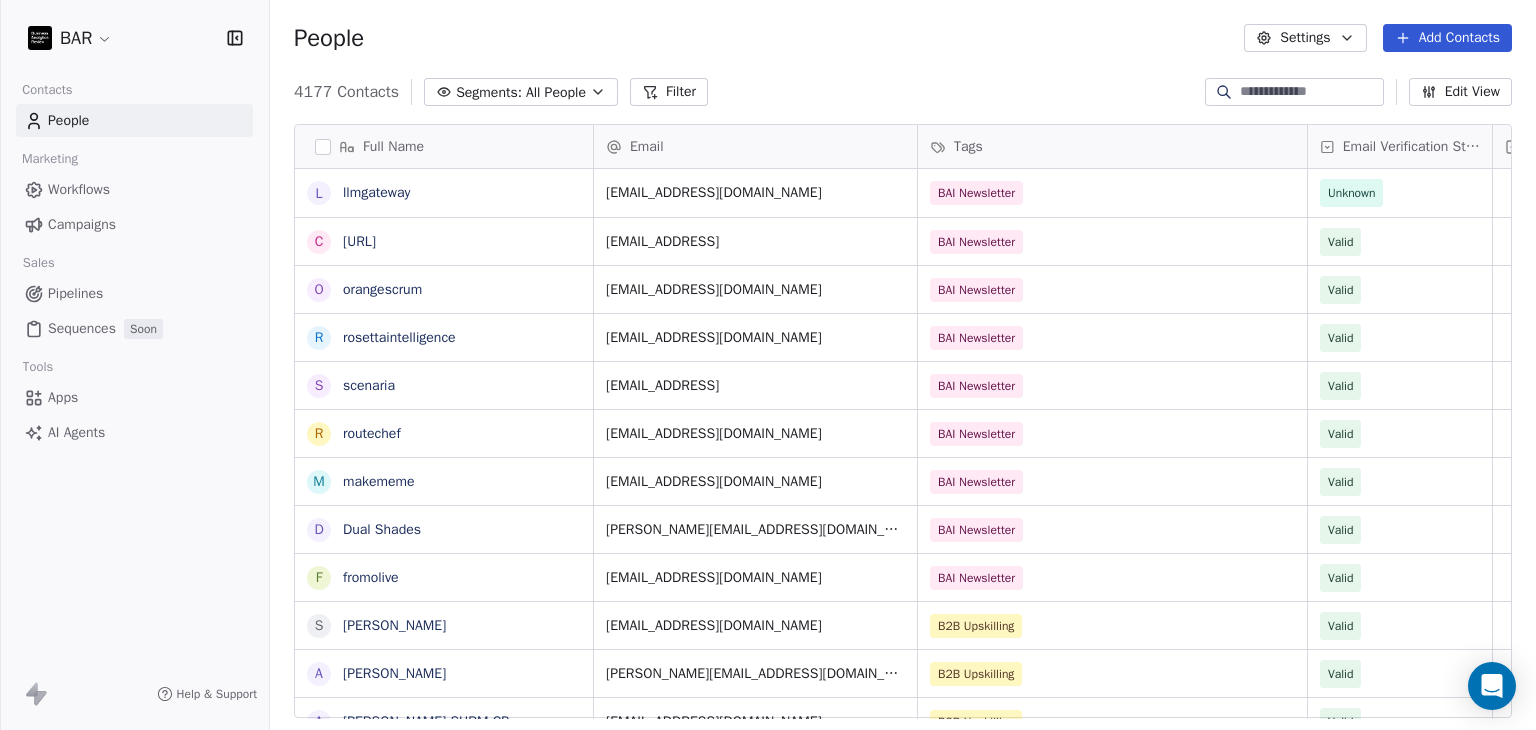 click on "Add Contacts" at bounding box center (1447, 38) 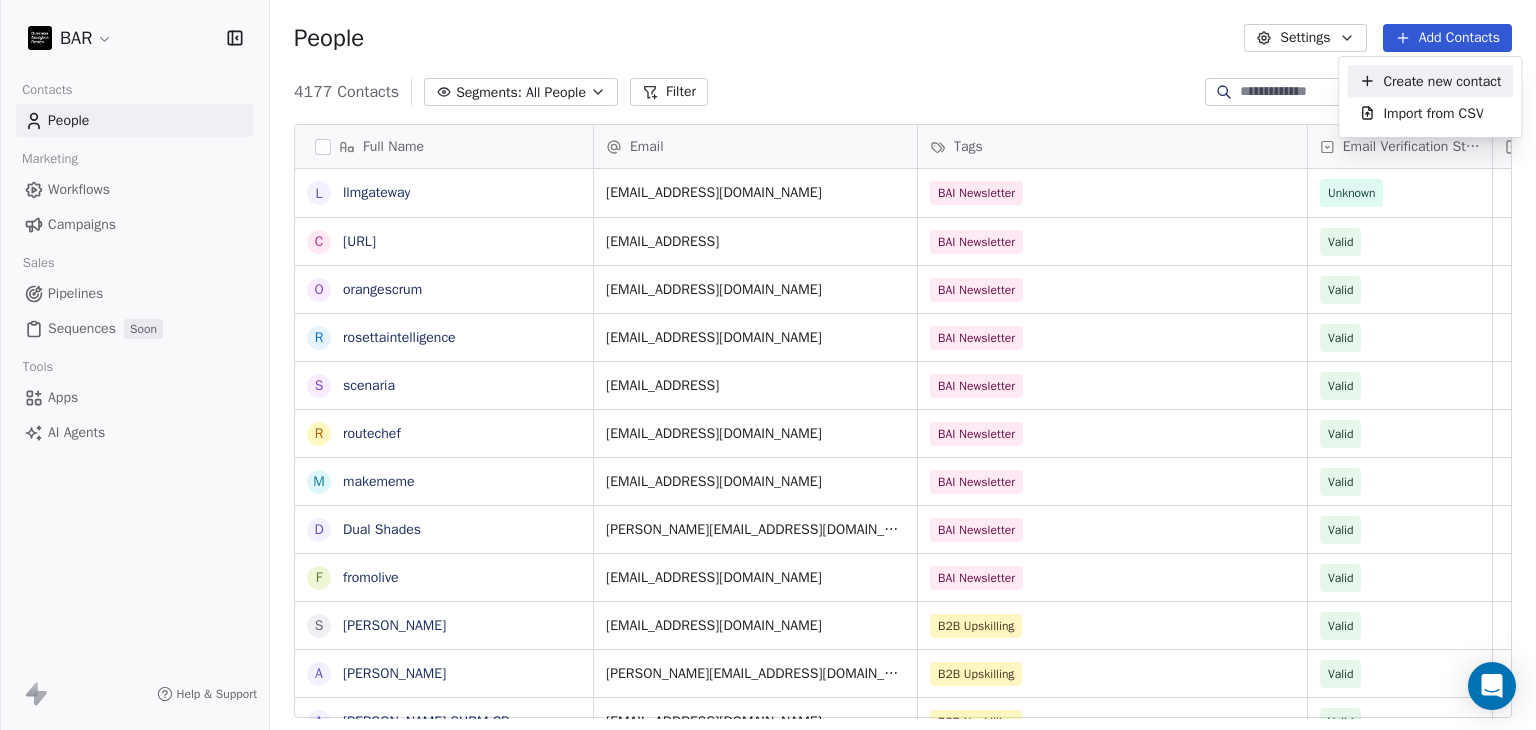 click on "Create new contact" at bounding box center (1442, 81) 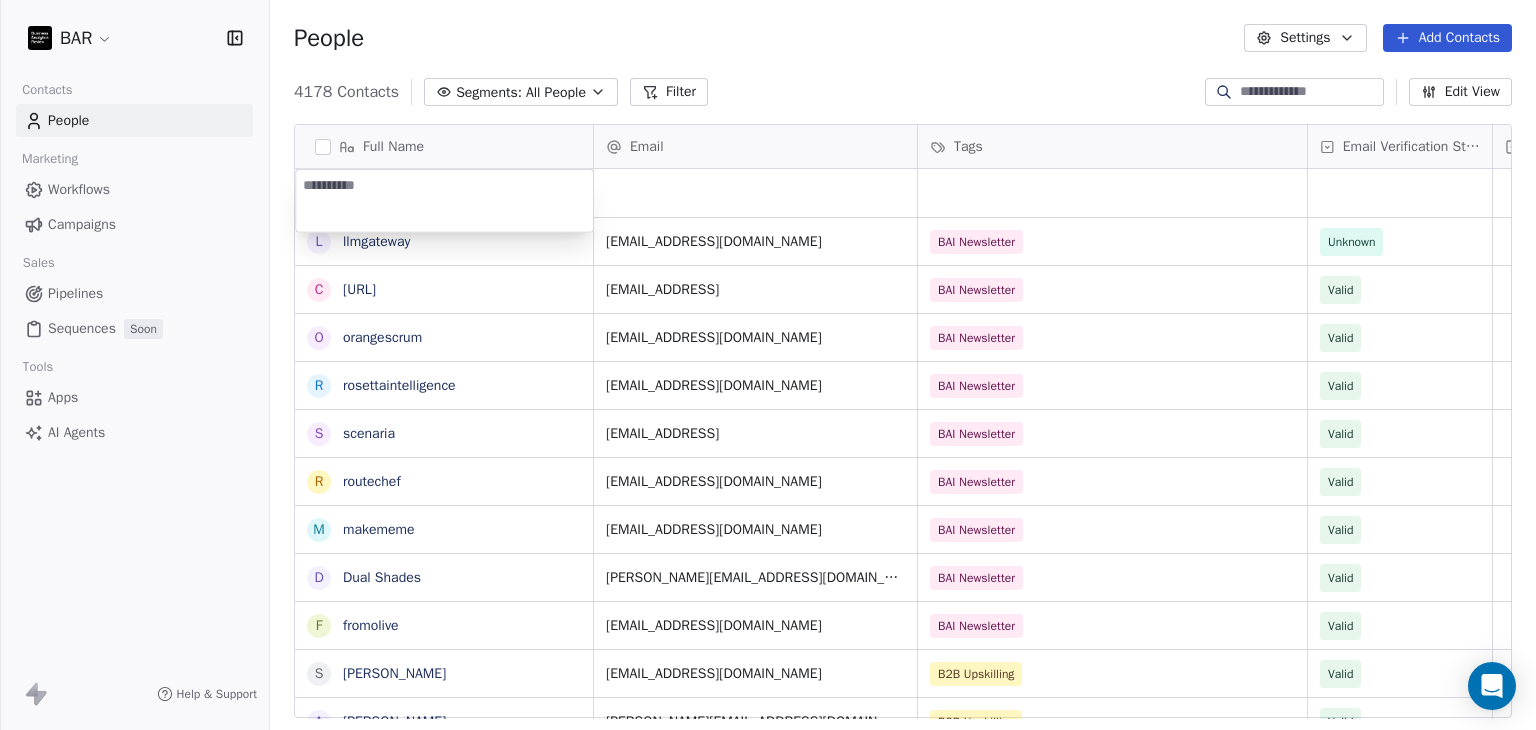 type on "**********" 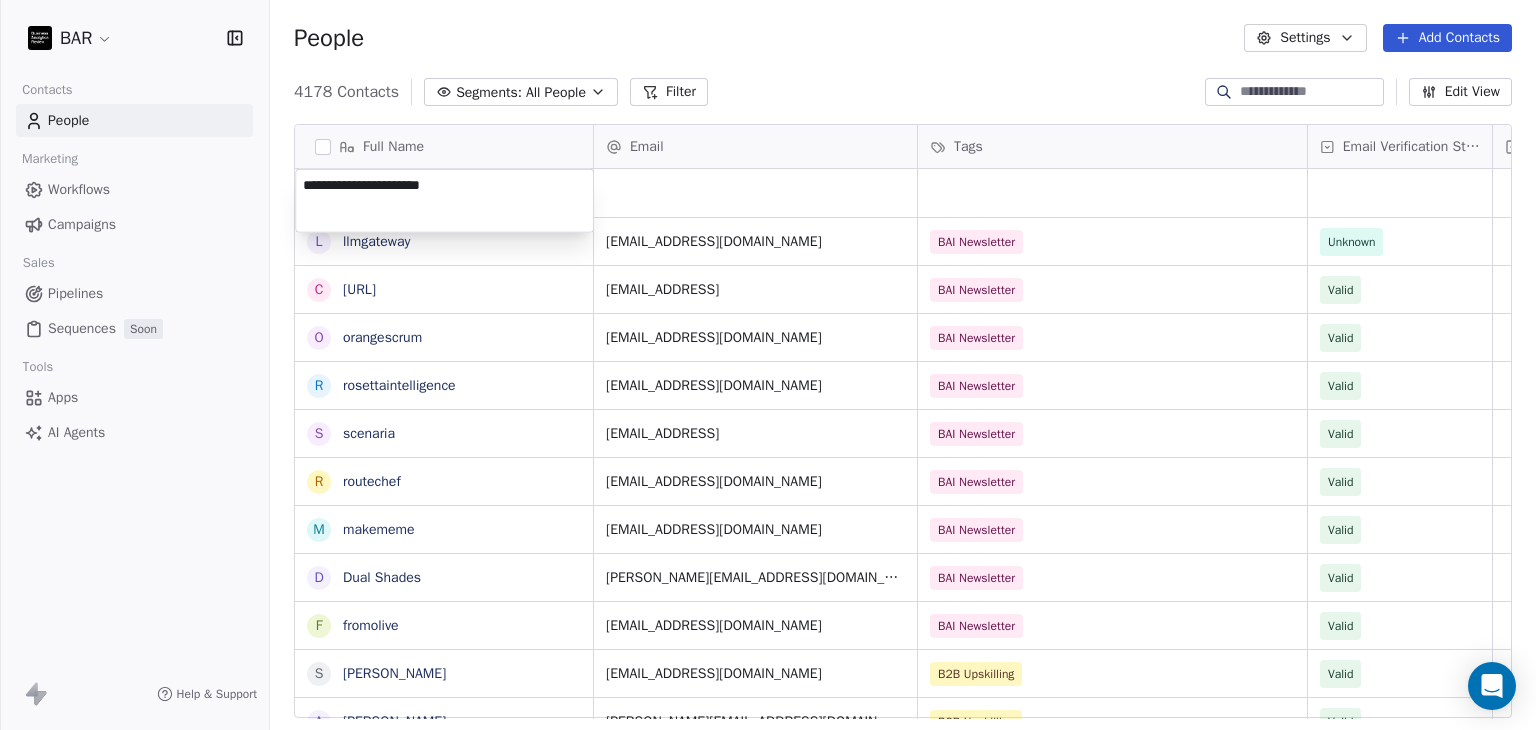 click on "BAR Contacts People Marketing Workflows Campaigns Sales Pipelines Sequences Soon Tools Apps AI Agents Help & Support People Settings  Add Contacts 4178 Contacts Segments: All People Filter  Edit View Tag Full Name l llmgateway c [URL] o orangescrum r rosettaintelligence s scenaria r routechef m makememe D Dual Shades f fromolive S [PERSON_NAME] A [PERSON_NAME] A [PERSON_NAME]  SHRM-CP M [PERSON_NAME]  SPHR R [PERSON_NAME] K [PERSON_NAME]  MA  Assoc CIPD  FMAAT L [PERSON_NAME] C [PERSON_NAME] S [PERSON_NAME] MSc S [PERSON_NAME] A [PERSON_NAME]  SHRM-CP R [PERSON_NAME] CIPD E [PERSON_NAME] S [PERSON_NAME] C [PERSON_NAME]  MS  PHR A [PERSON_NAME]. CIPD C [PERSON_NAME] Assoc CIPD S [PERSON_NAME] Associate CIPD I [PERSON_NAME] E [PERSON_NAME] H [PERSON_NAME] A [PERSON_NAME] Email Tags Email Verification Status Status [EMAIL_ADDRESS][DOMAIN_NAME] BAI Newsletter Unknown [EMAIL_ADDRESS] BAI Newsletter Valid [EMAIL_ADDRESS][DOMAIN_NAME] BAI Newsletter Valid [EMAIL_ADDRESS][DOMAIN_NAME] BAI Newsletter Valid [EMAIL_ADDRESS] BAI Newsletter" at bounding box center [768, 365] 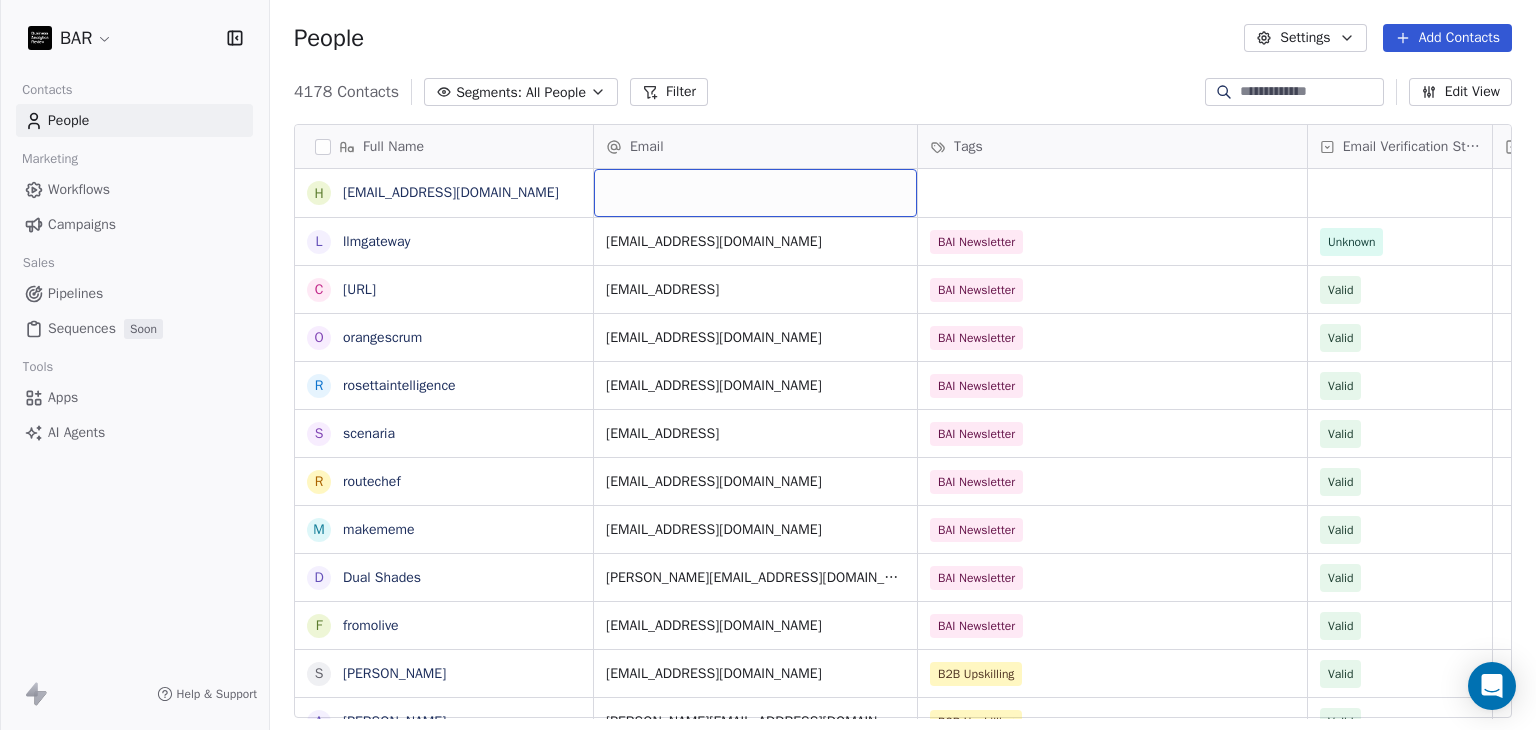 click at bounding box center [755, 193] 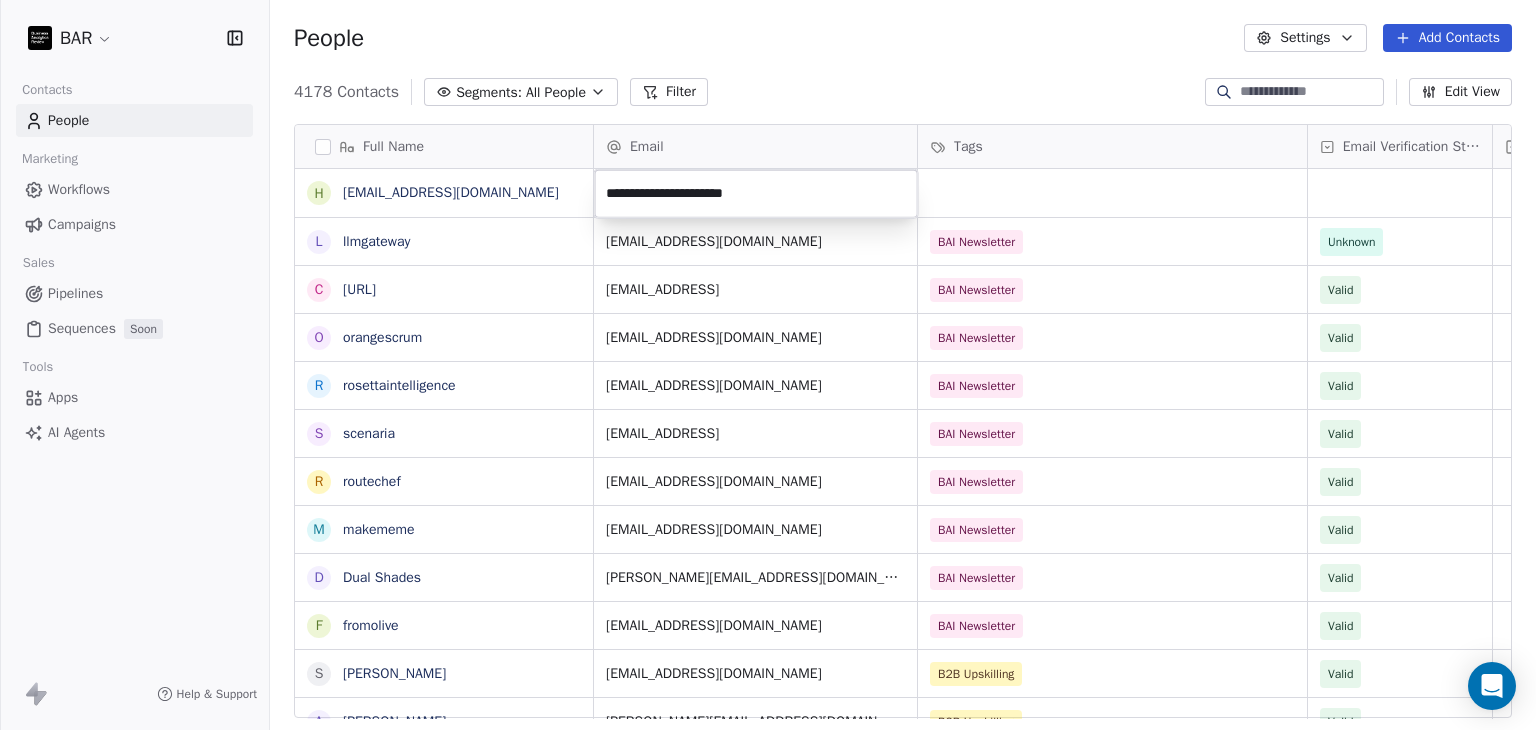 type on "**********" 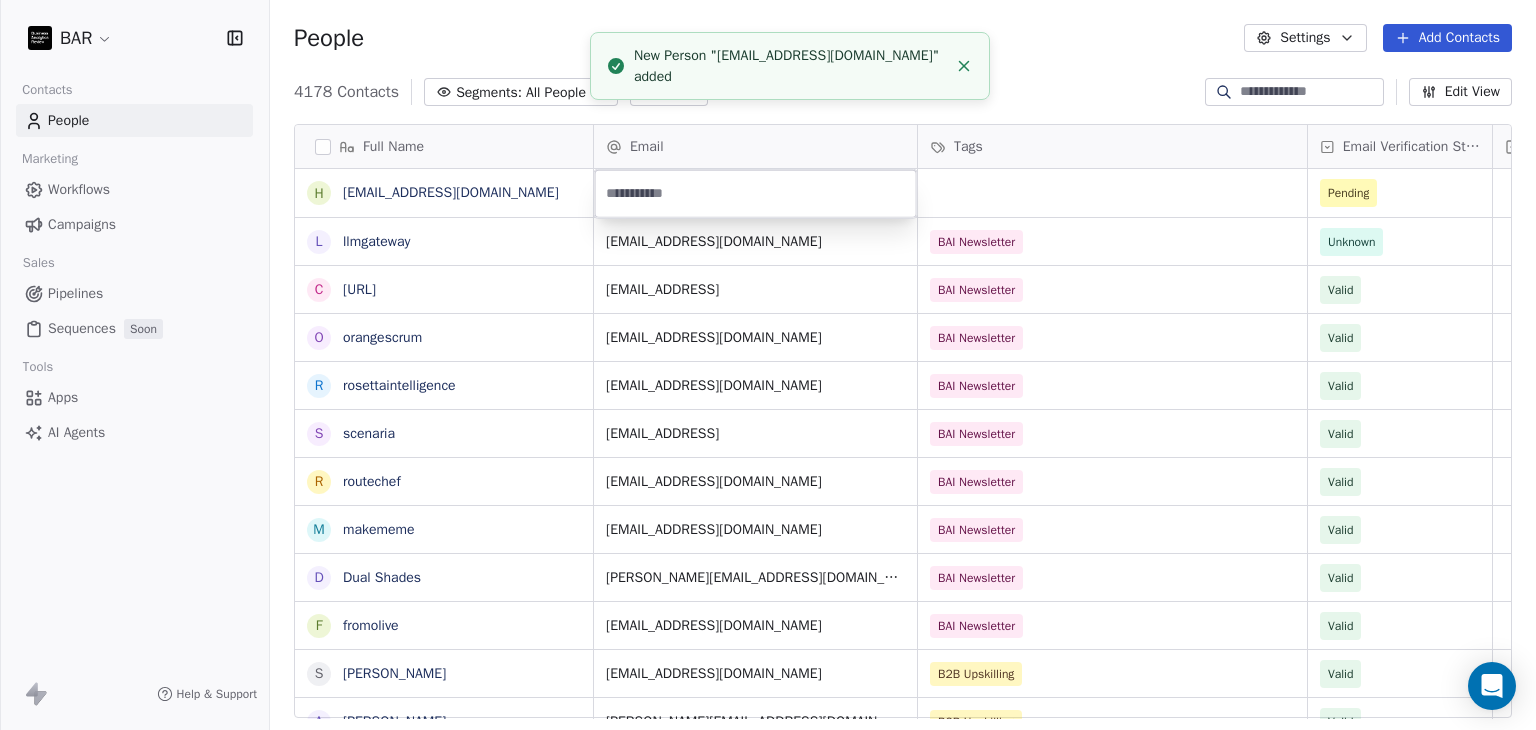 type on "**********" 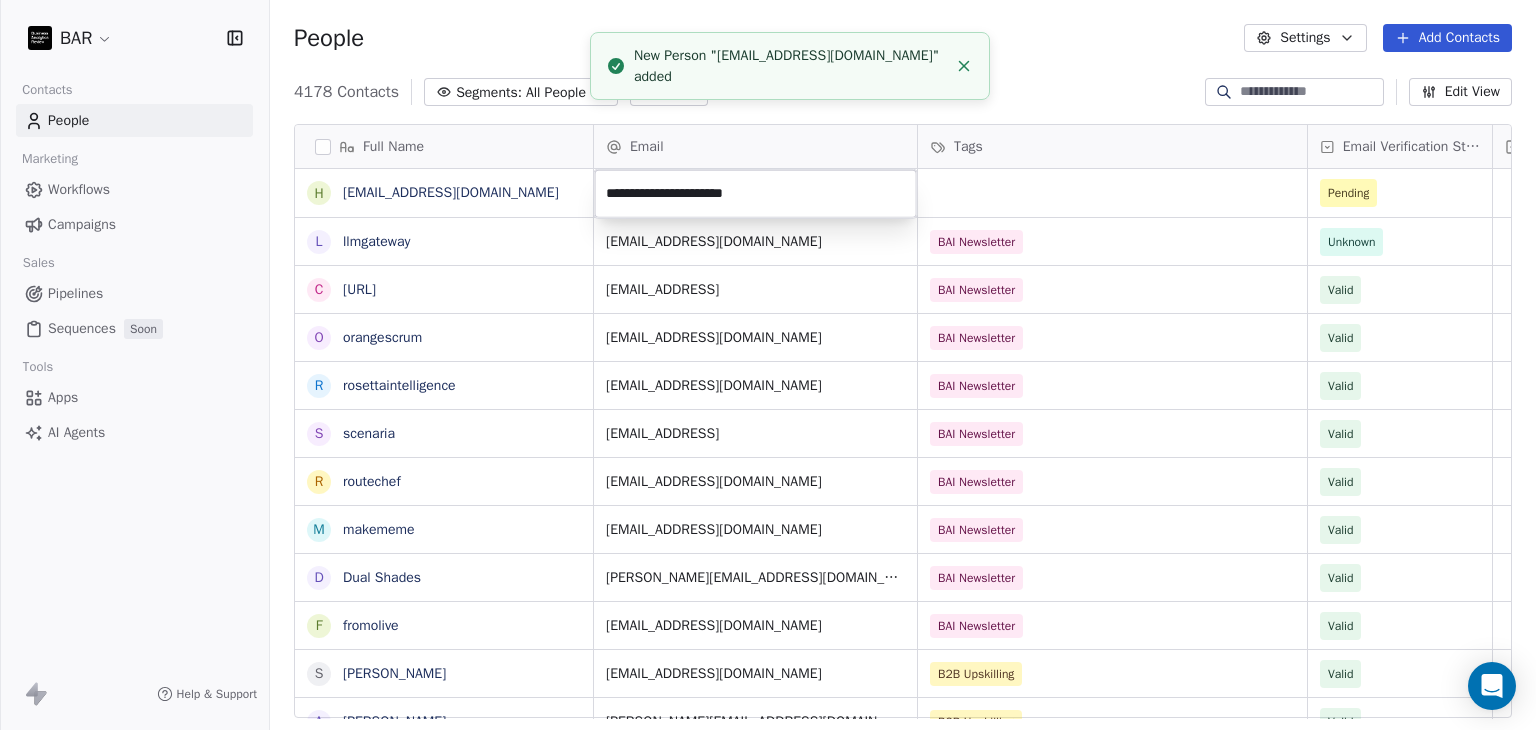 click on "BAR Contacts People Marketing Workflows Campaigns Sales Pipelines Sequences Soon Tools Apps AI Agents Help & Support People Settings  Add Contacts 4178 Contacts Segments: All People Filter  Edit View Tag Full Name h [EMAIL_ADDRESS][DOMAIN_NAME] l llmgateway c [URL] o orangescrum r rosettaintelligence s scenaria r routechef m makememe D Dual Shades f fromolive S [PERSON_NAME] A [PERSON_NAME] A [PERSON_NAME]  SHRM-CP M [PERSON_NAME]  SPHR R [PERSON_NAME] K [PERSON_NAME]  MA  Assoc CIPD  FMAAT L [PERSON_NAME] C [PERSON_NAME] S [PERSON_NAME] MSc S [PERSON_NAME] A [PERSON_NAME]  SHRM-CP R [PERSON_NAME] CIPD E [PERSON_NAME] S [PERSON_NAME] C [PERSON_NAME]  MS  PHR A [PERSON_NAME]. CIPD C [PERSON_NAME] Assoc CIPD S [PERSON_NAME] Associate CIPD I [PERSON_NAME] E [PERSON_NAME] H [PERSON_NAME] A [PERSON_NAME] Email Tags Email Verification Status Status Pending [EMAIL_ADDRESS][DOMAIN_NAME] BAI Newsletter Unknown [EMAIL_ADDRESS] BAI Newsletter Valid [EMAIL_ADDRESS][DOMAIN_NAME] BAI Newsletter Valid [EMAIL_ADDRESS][DOMAIN_NAME] BAI Newsletter" at bounding box center (768, 365) 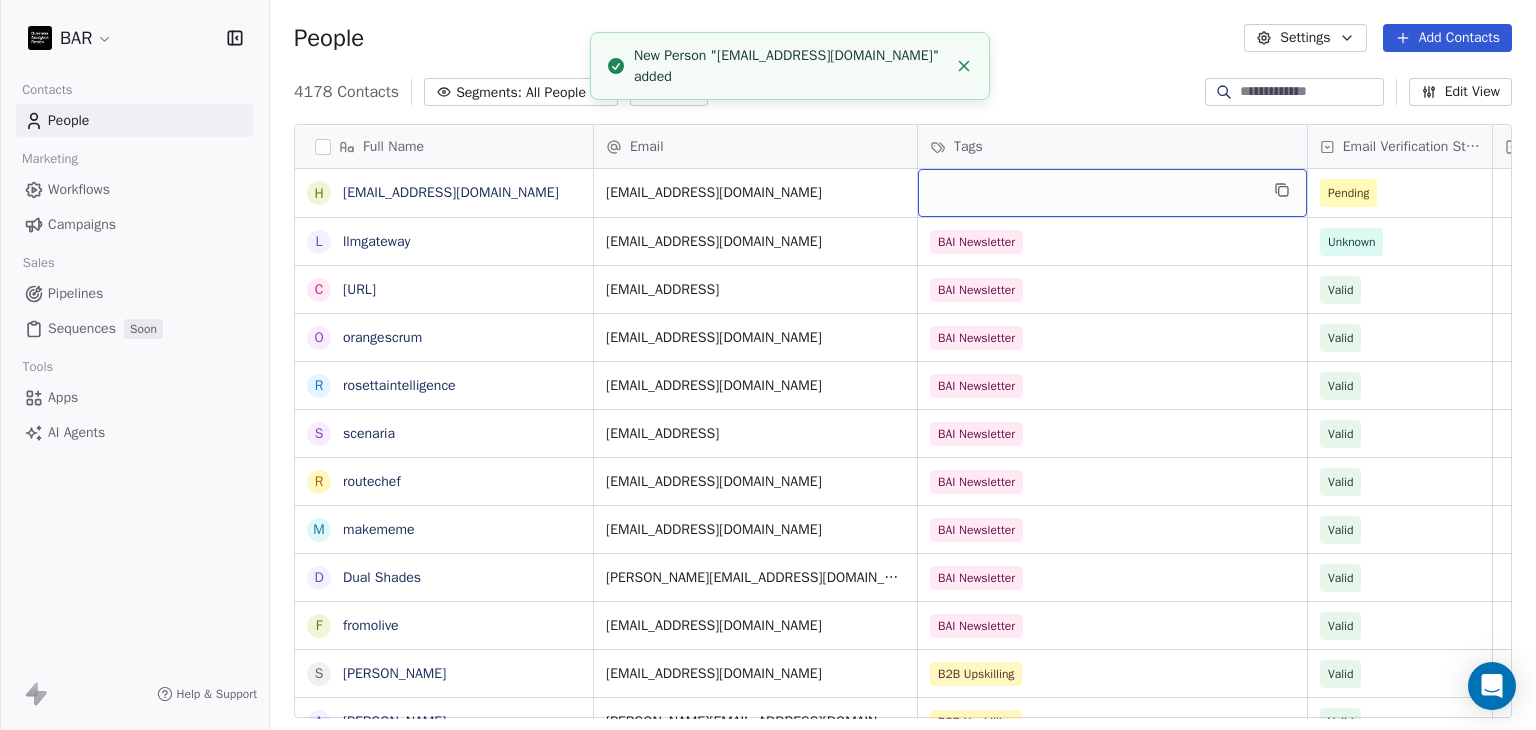 click at bounding box center (1112, 193) 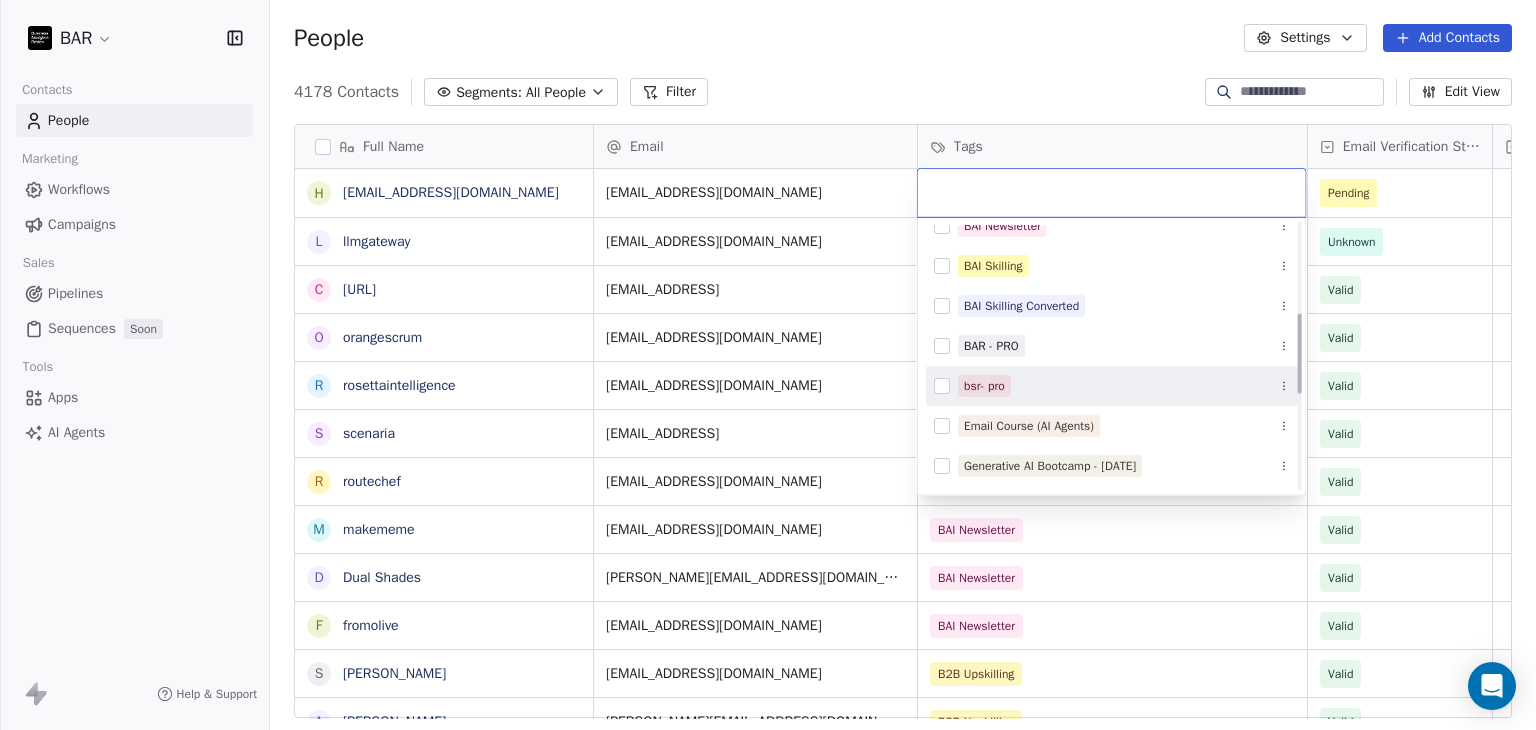 scroll, scrollTop: 200, scrollLeft: 0, axis: vertical 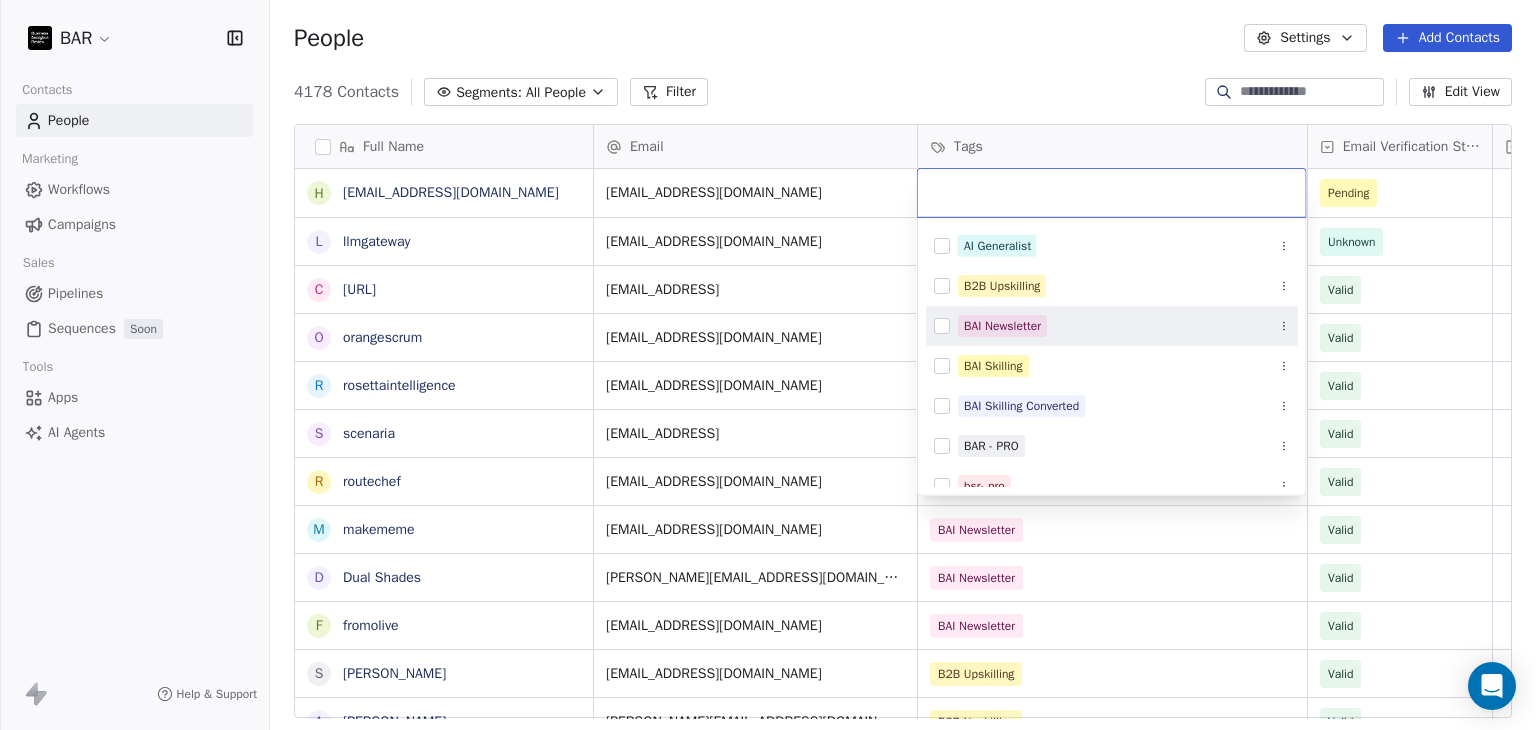 click at bounding box center [942, 326] 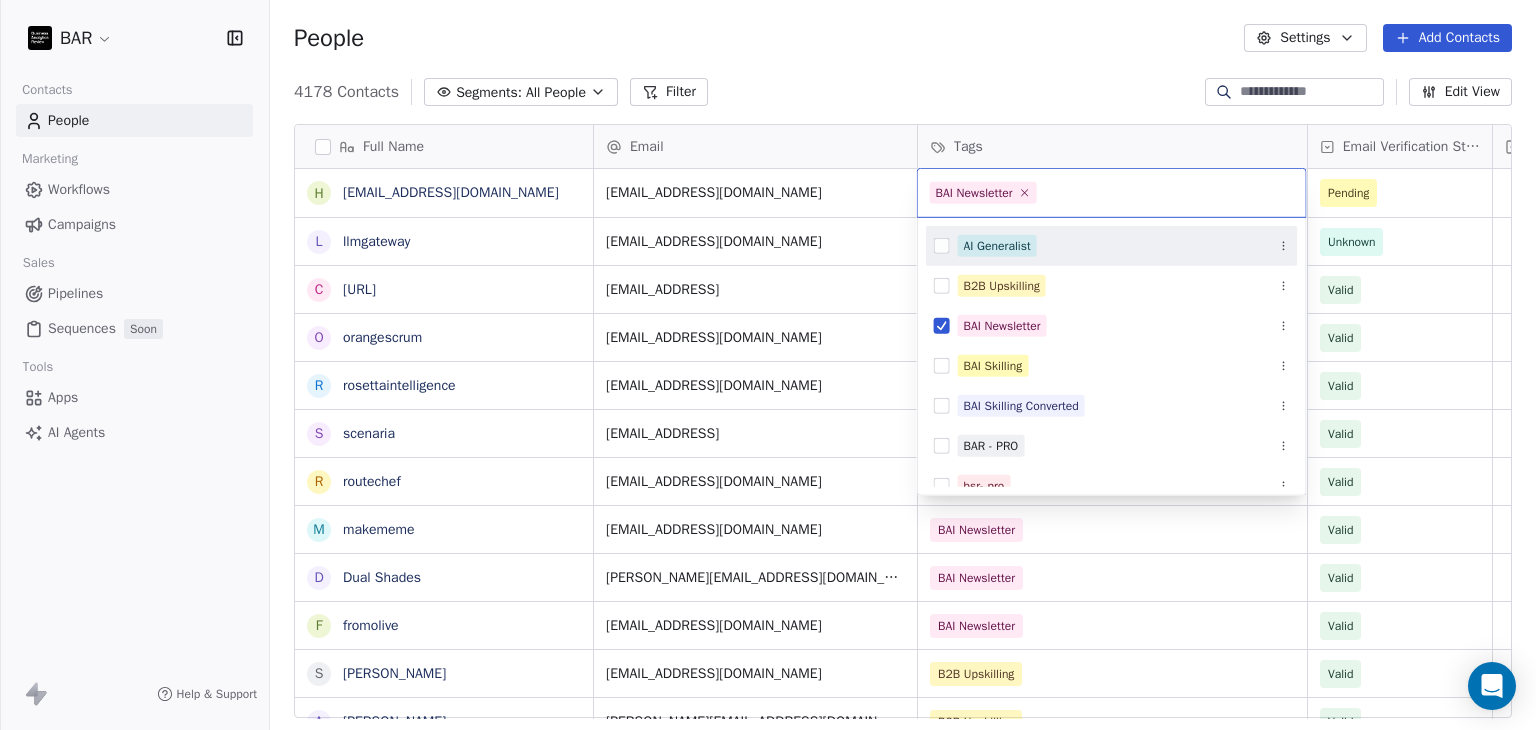click on "BAR Contacts People Marketing Workflows Campaigns Sales Pipelines Sequences Soon Tools Apps AI Agents Help & Support People Settings  Add Contacts 4178 Contacts Segments: All People Filter  Edit View Tag Full Name h [EMAIL_ADDRESS][DOMAIN_NAME] l llmgateway c [URL] o orangescrum r rosettaintelligence s scenaria r routechef m makememe D Dual Shades f fromolive S [PERSON_NAME] A [PERSON_NAME] A [PERSON_NAME]  SHRM-CP M [PERSON_NAME]  SPHR R [PERSON_NAME] K [PERSON_NAME]  MA  Assoc CIPD  FMAAT L [PERSON_NAME] C [PERSON_NAME] S [PERSON_NAME] MSc S [PERSON_NAME] A [PERSON_NAME]  SHRM-CP R [PERSON_NAME] CIPD E [PERSON_NAME] S [PERSON_NAME] C [PERSON_NAME]  MS  PHR A [PERSON_NAME]. CIPD C [PERSON_NAME] Assoc CIPD S [PERSON_NAME] Associate CIPD I [PERSON_NAME] E [PERSON_NAME] H [PERSON_NAME] A [PERSON_NAME] Email Tags Email Verification Status Status [EMAIL_ADDRESS][DOMAIN_NAME] Pending [EMAIL_ADDRESS][DOMAIN_NAME] BAI Newsletter Unknown [EMAIL_ADDRESS] BAI Newsletter Valid [EMAIL_ADDRESS][DOMAIN_NAME] BAI Newsletter Valid BAI Newsletter Valid" at bounding box center (768, 365) 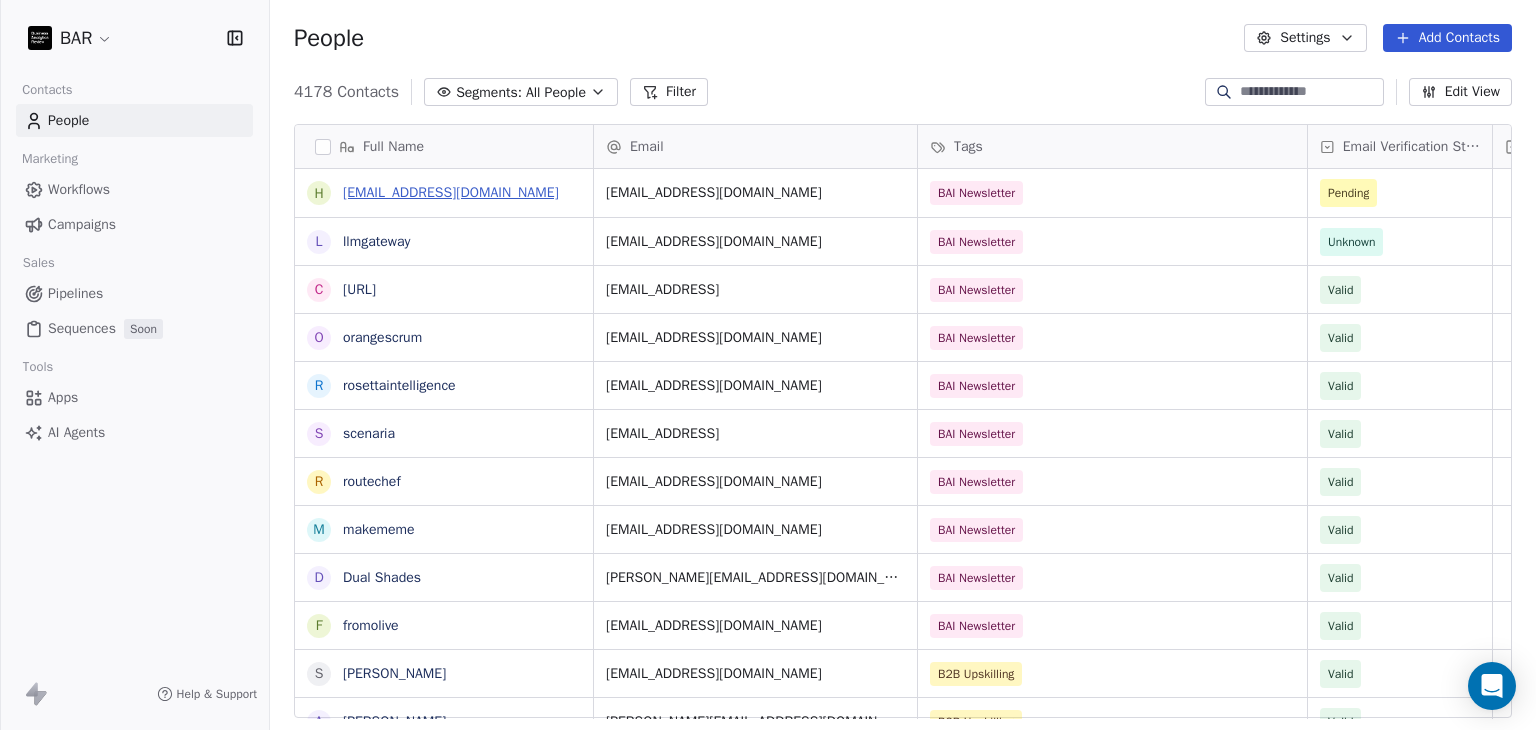 click on "[EMAIL_ADDRESS][DOMAIN_NAME]" at bounding box center (451, 192) 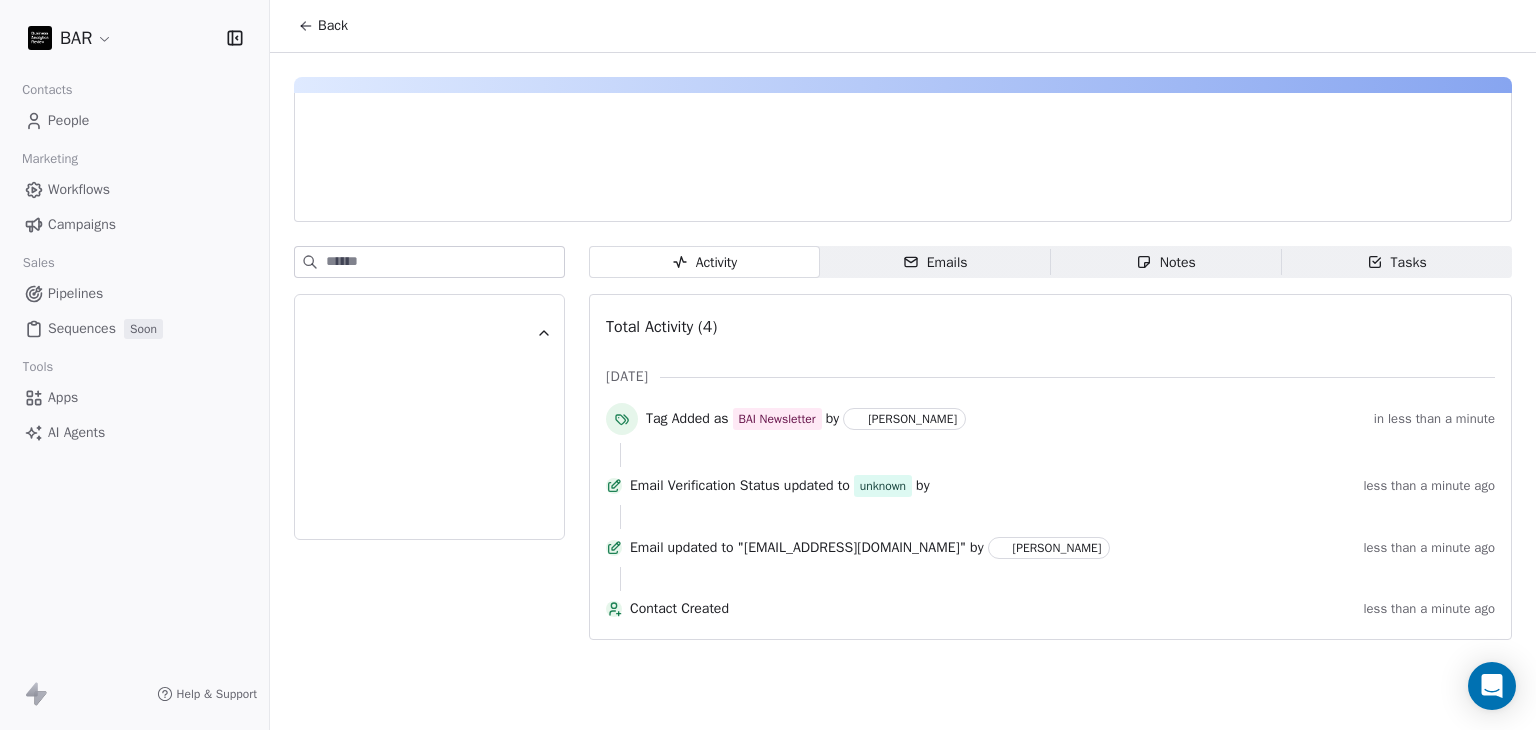 click 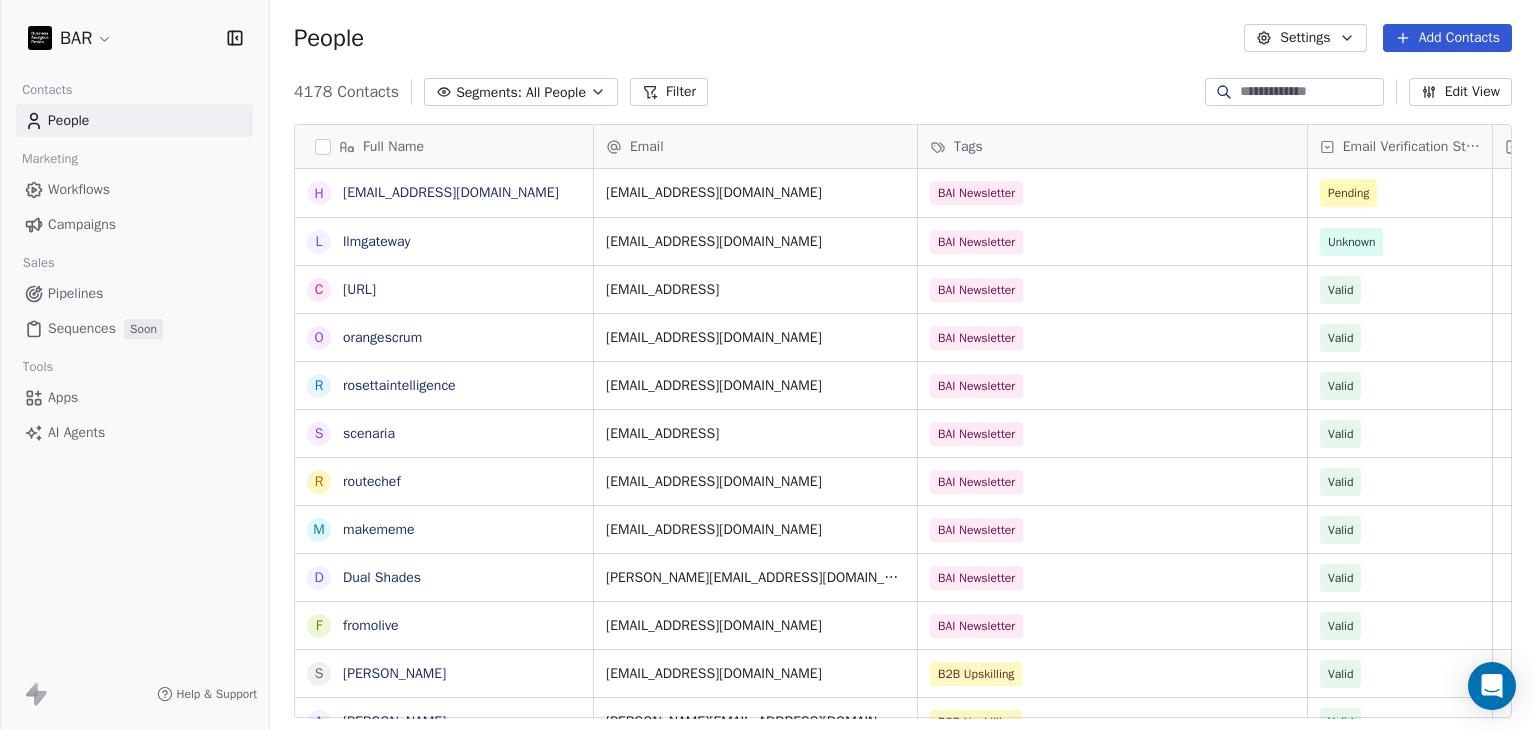 scroll, scrollTop: 16, scrollLeft: 16, axis: both 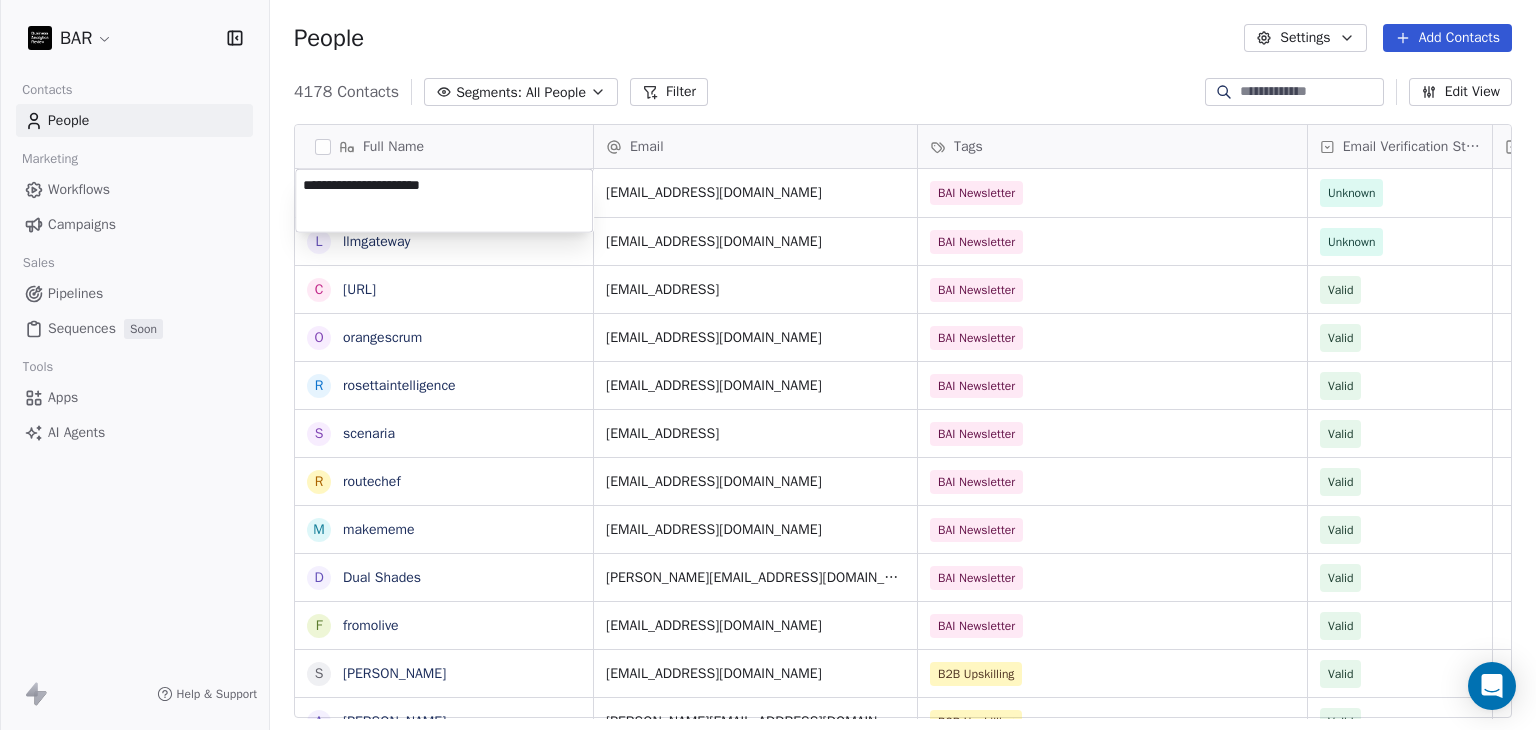 drag, startPoint x: 350, startPoint y: 183, endPoint x: 302, endPoint y: 176, distance: 48.507732 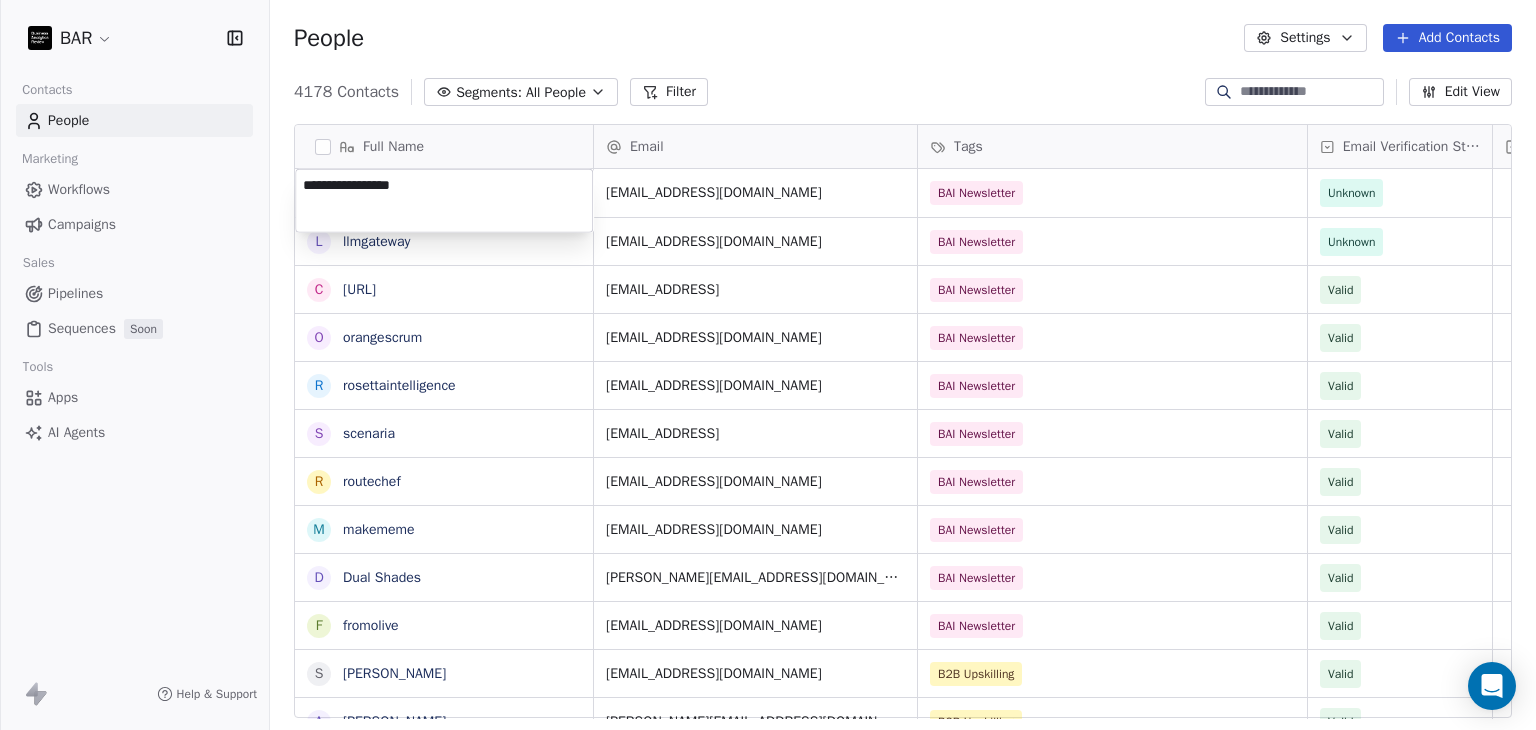 click on "**********" at bounding box center (444, 201) 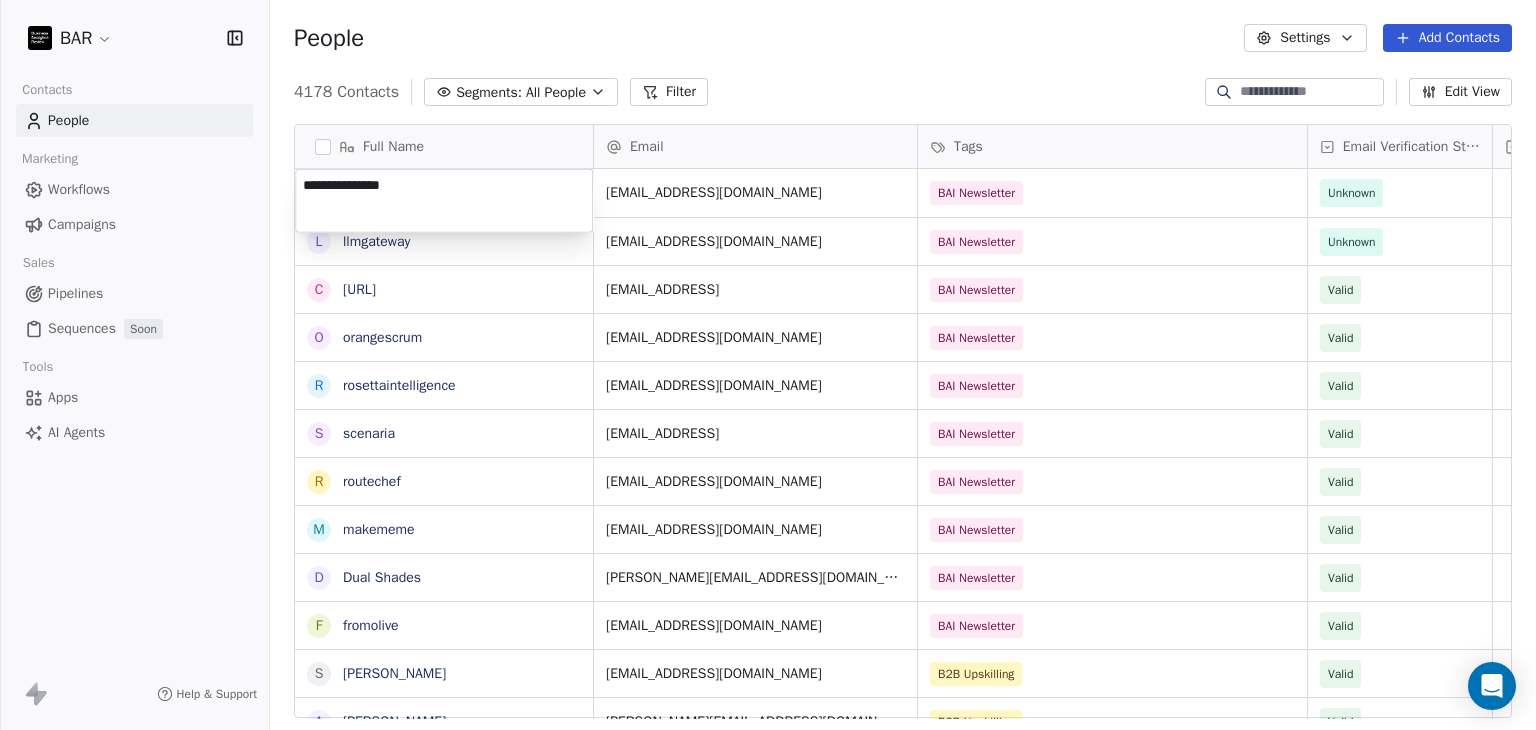 type on "**********" 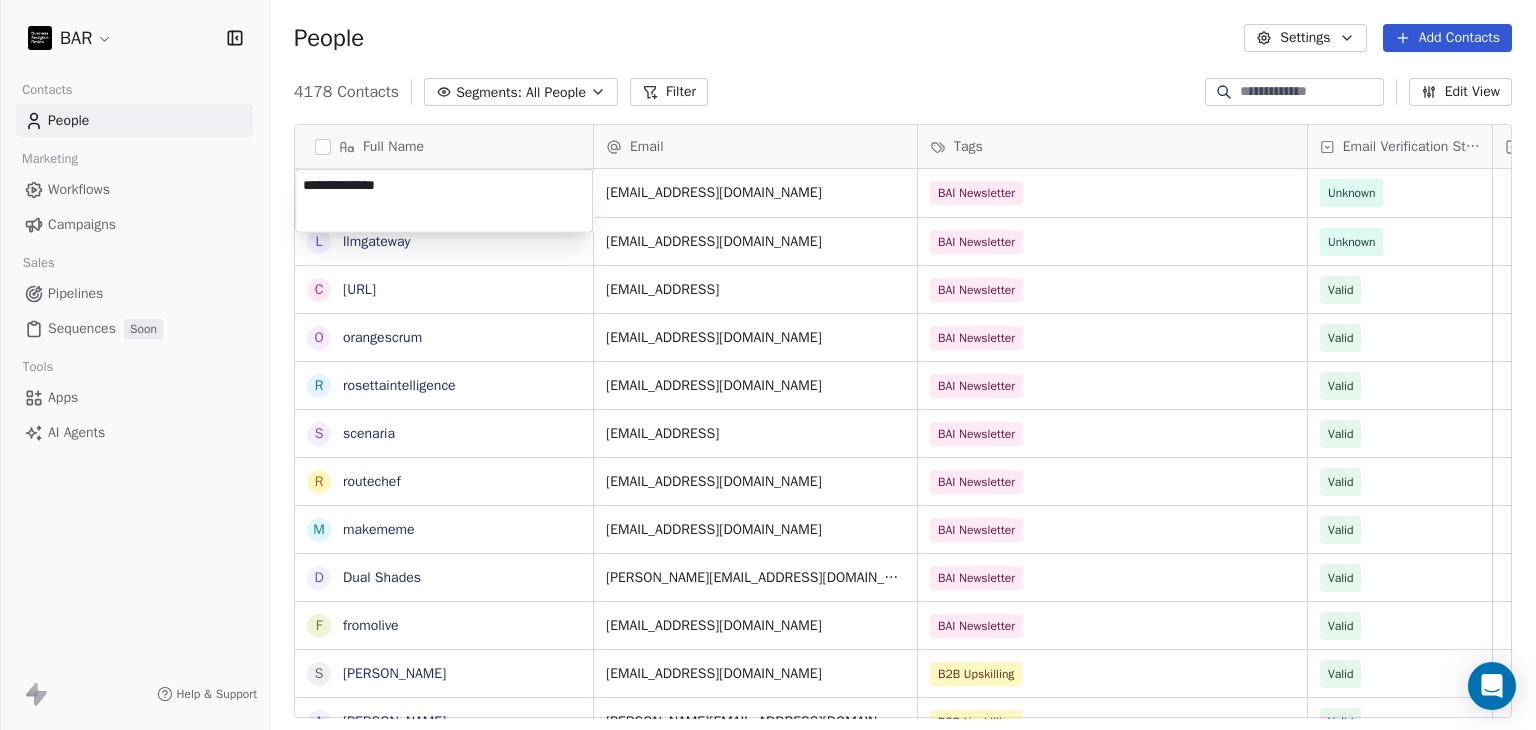 click on "BAR Contacts People Marketing Workflows Campaigns Sales Pipelines Sequences Soon Tools Apps AI Agents Help & Support People Settings  Add Contacts 4178 Contacts Segments: All People Filter  Edit View Tag Full Name h [EMAIL_ADDRESS][DOMAIN_NAME] l llmgateway c [URL] o orangescrum r rosettaintelligence s scenaria r routechef m makememe D Dual Shades f fromolive S [PERSON_NAME] A [PERSON_NAME] A [PERSON_NAME]  SHRM-CP M [PERSON_NAME]  SPHR R [PERSON_NAME] K [PERSON_NAME]  MA  Assoc CIPD  FMAAT L [PERSON_NAME] C [PERSON_NAME] S [PERSON_NAME] MSc S [PERSON_NAME] A [PERSON_NAME]  SHRM-CP R [PERSON_NAME] CIPD E [PERSON_NAME] S [PERSON_NAME] C [PERSON_NAME]  MS  PHR A [PERSON_NAME]. CIPD C [PERSON_NAME] Assoc CIPD S [PERSON_NAME] Associate CIPD I [PERSON_NAME] E [PERSON_NAME] H [PERSON_NAME] A [PERSON_NAME] Email Tags Email Verification Status Status [EMAIL_ADDRESS][DOMAIN_NAME] BAI Newsletter Unknown [EMAIL_ADDRESS][DOMAIN_NAME] BAI Newsletter Unknown [EMAIL_ADDRESS] BAI Newsletter Valid [EMAIL_ADDRESS][DOMAIN_NAME] BAI Newsletter Valid Valid" at bounding box center [768, 365] 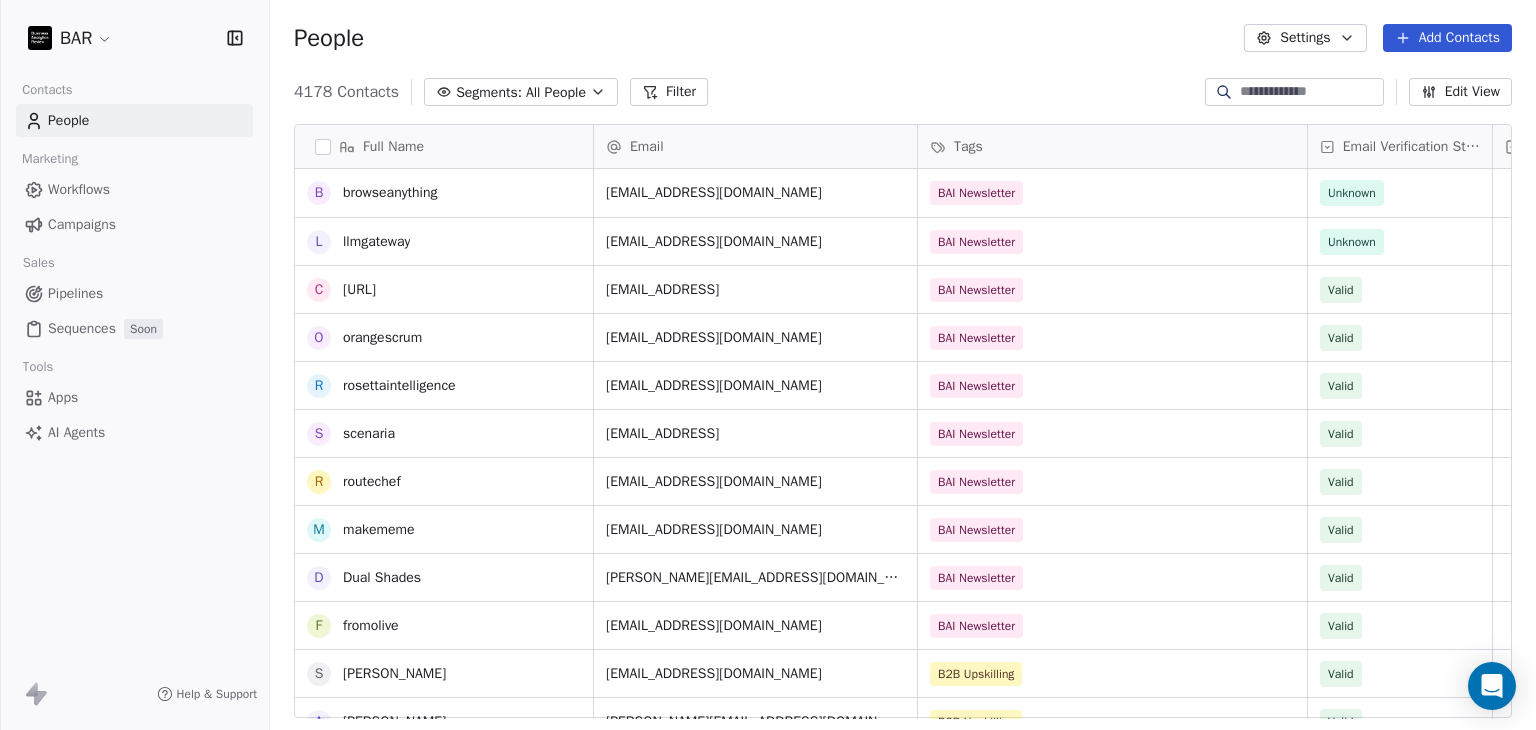 scroll, scrollTop: 300, scrollLeft: 0, axis: vertical 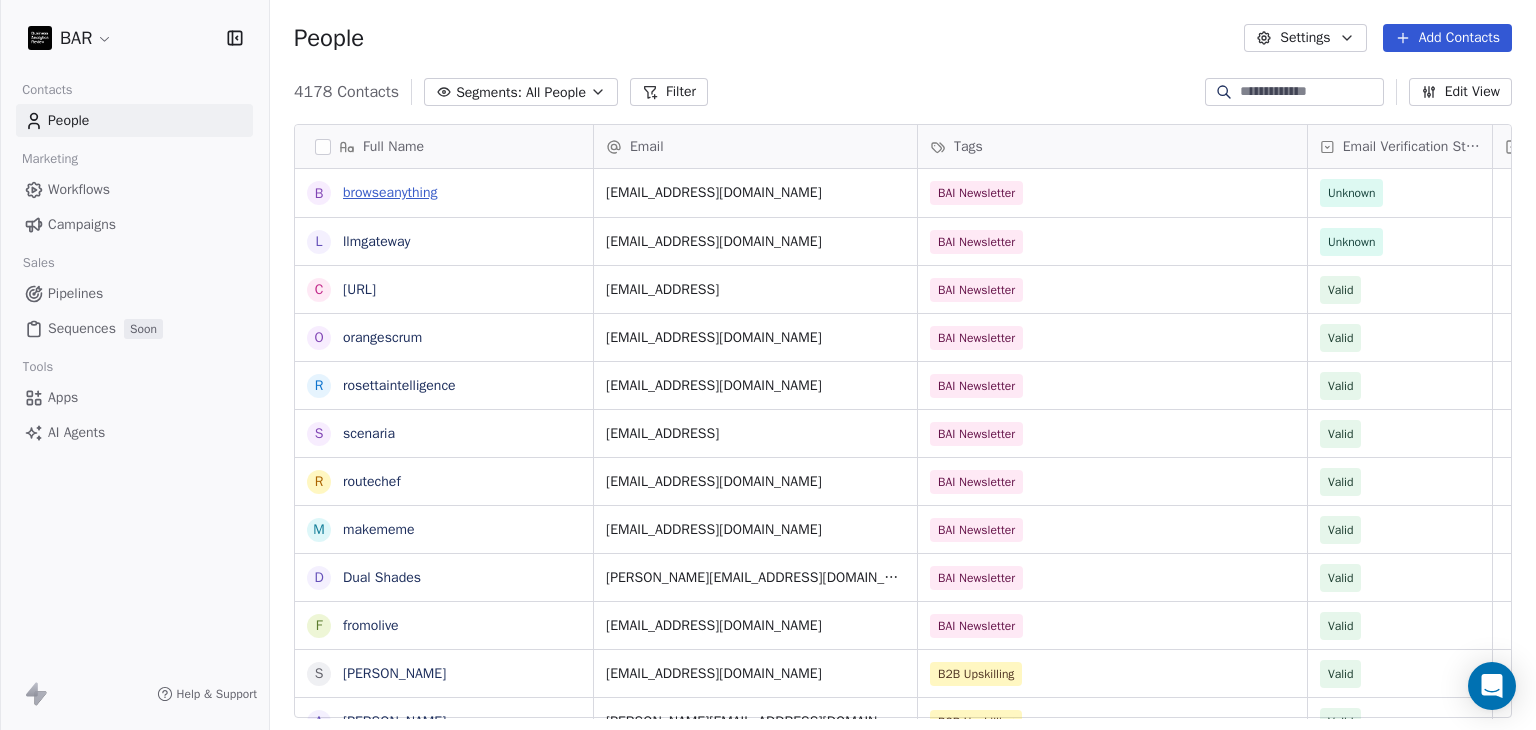 click on "browseanything" at bounding box center [390, 192] 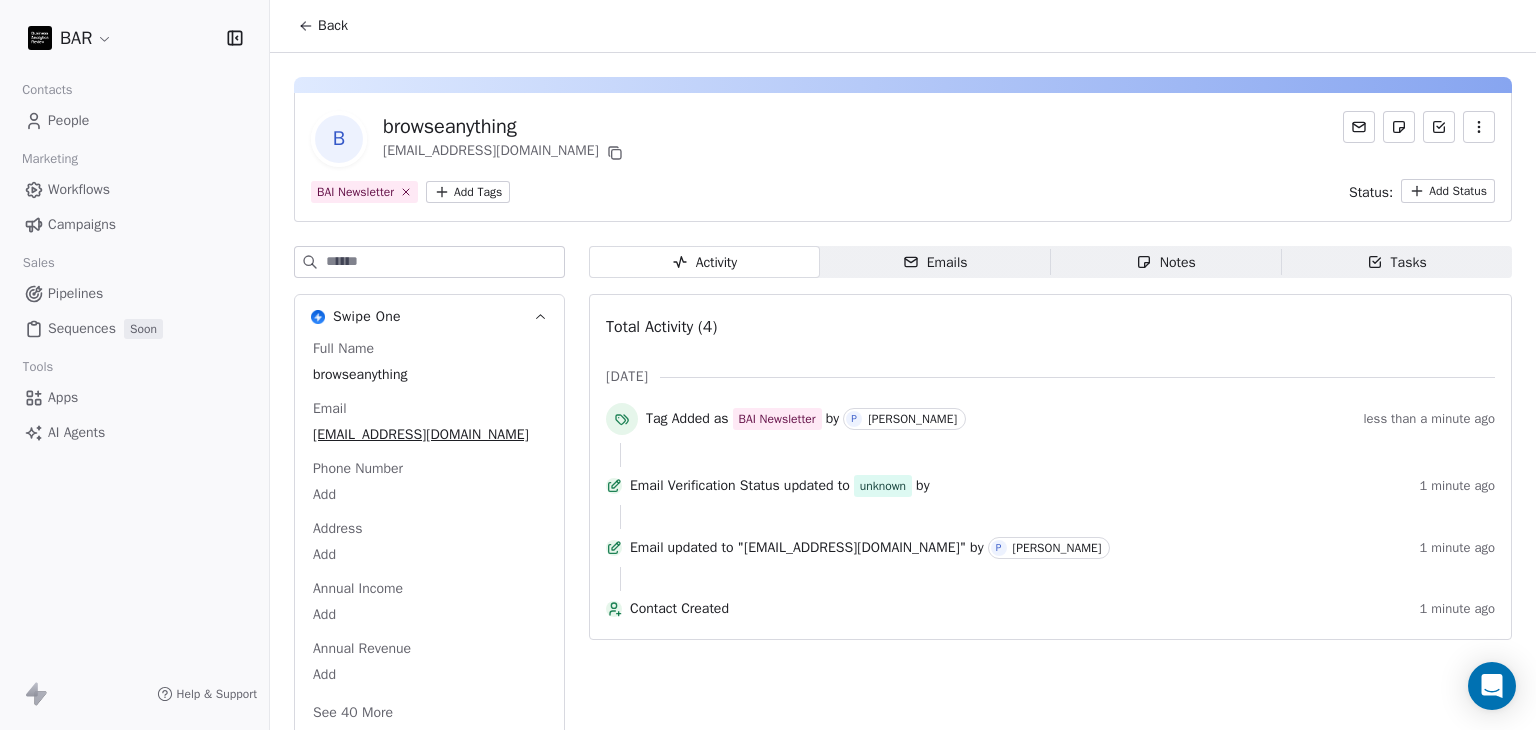 click 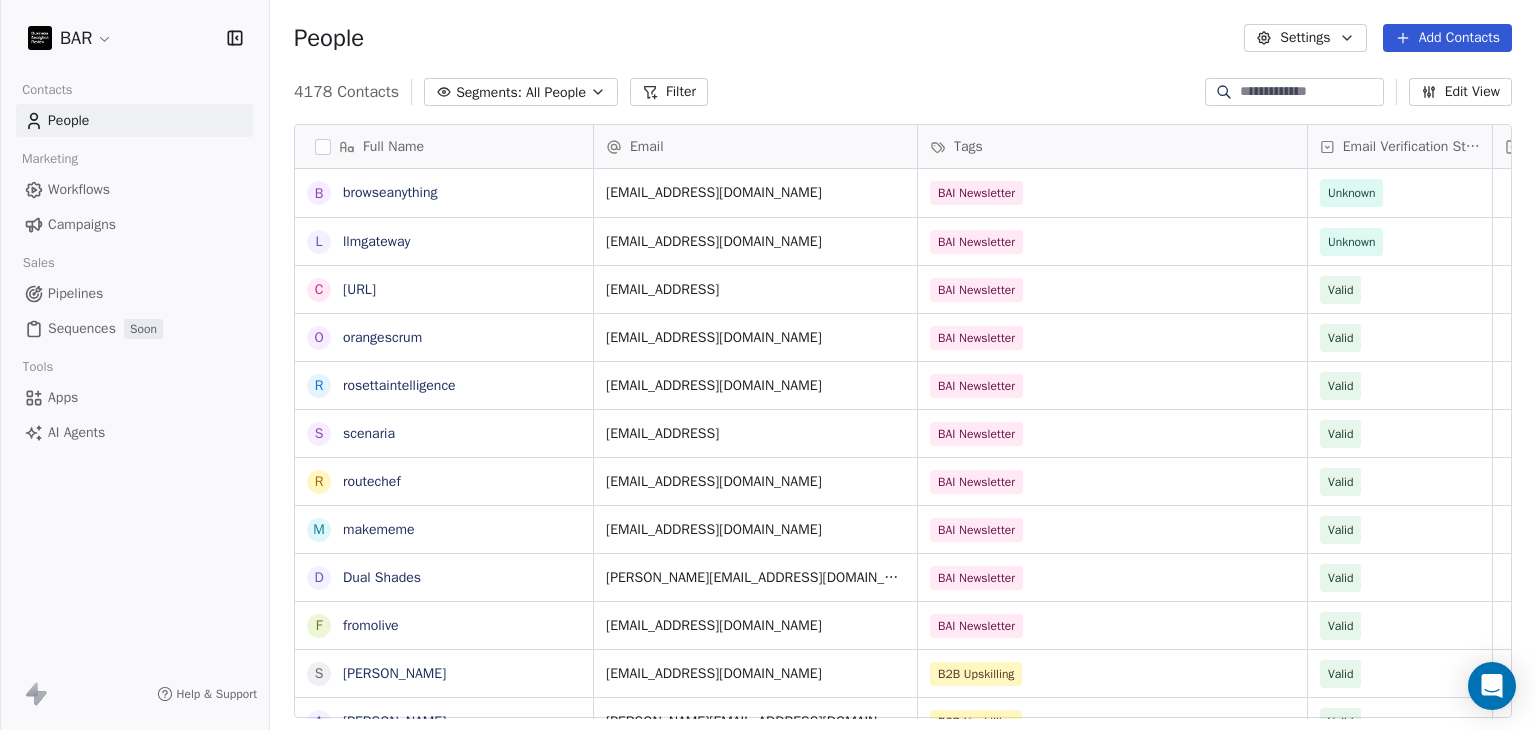 scroll, scrollTop: 16, scrollLeft: 16, axis: both 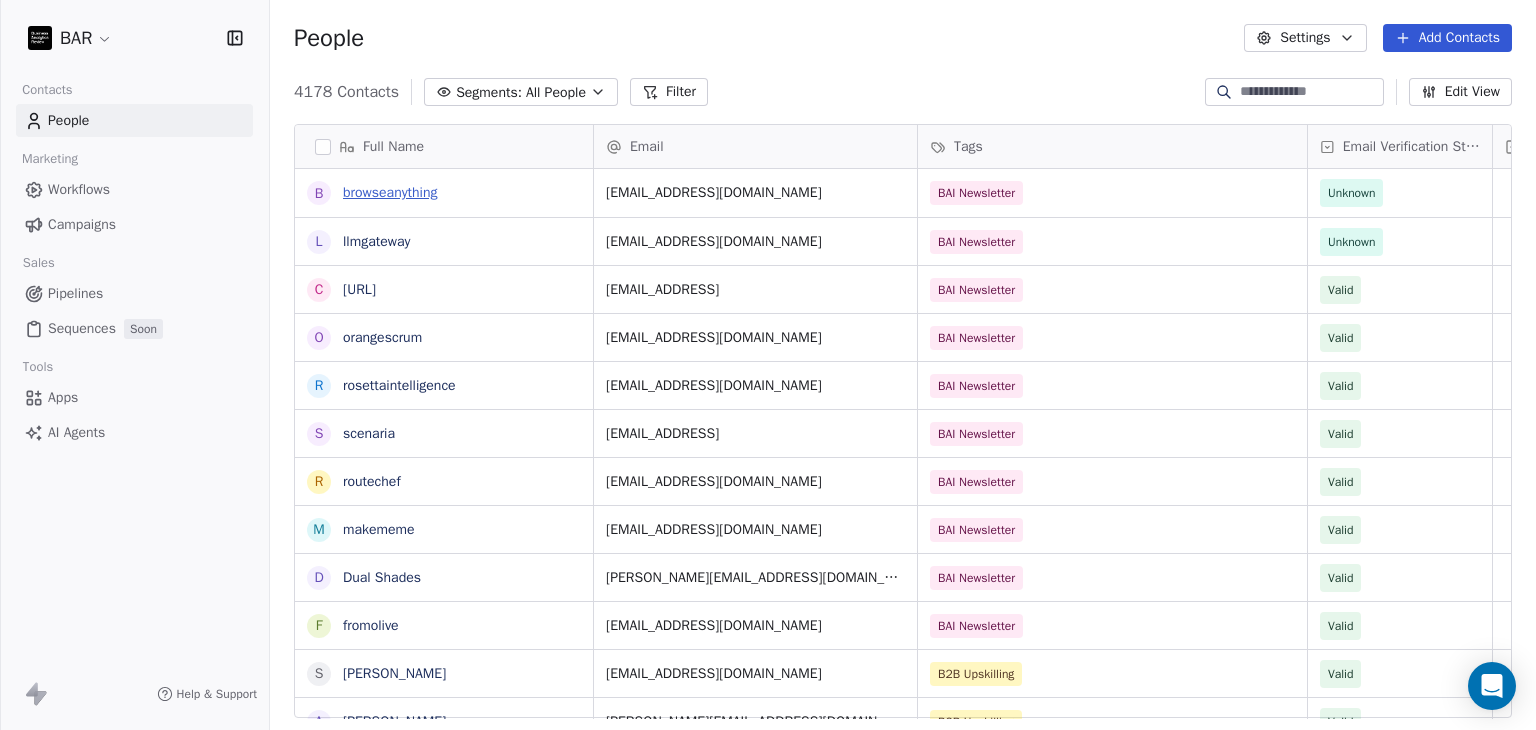 click on "browseanything" at bounding box center (390, 192) 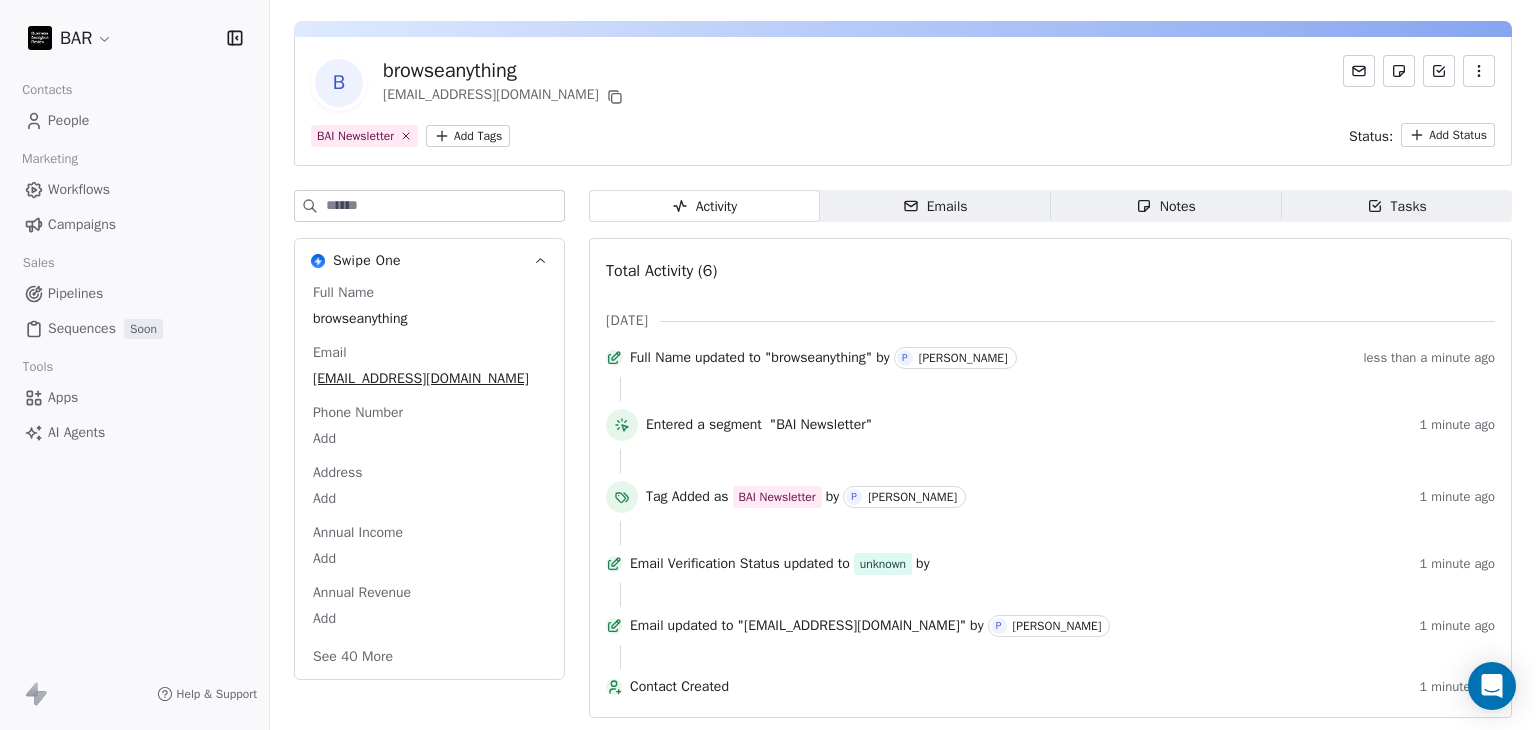 scroll, scrollTop: 0, scrollLeft: 0, axis: both 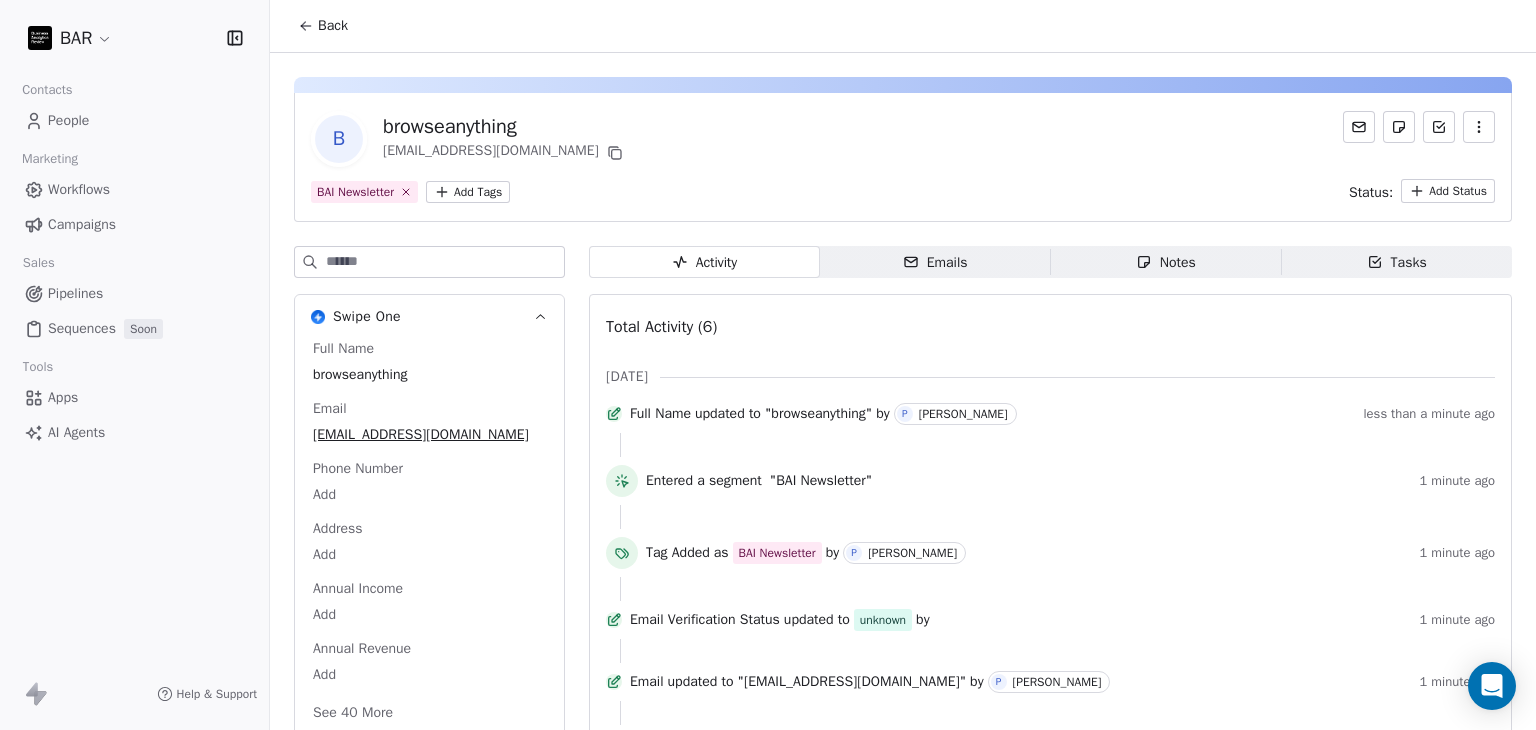 click on "Back" at bounding box center (323, 26) 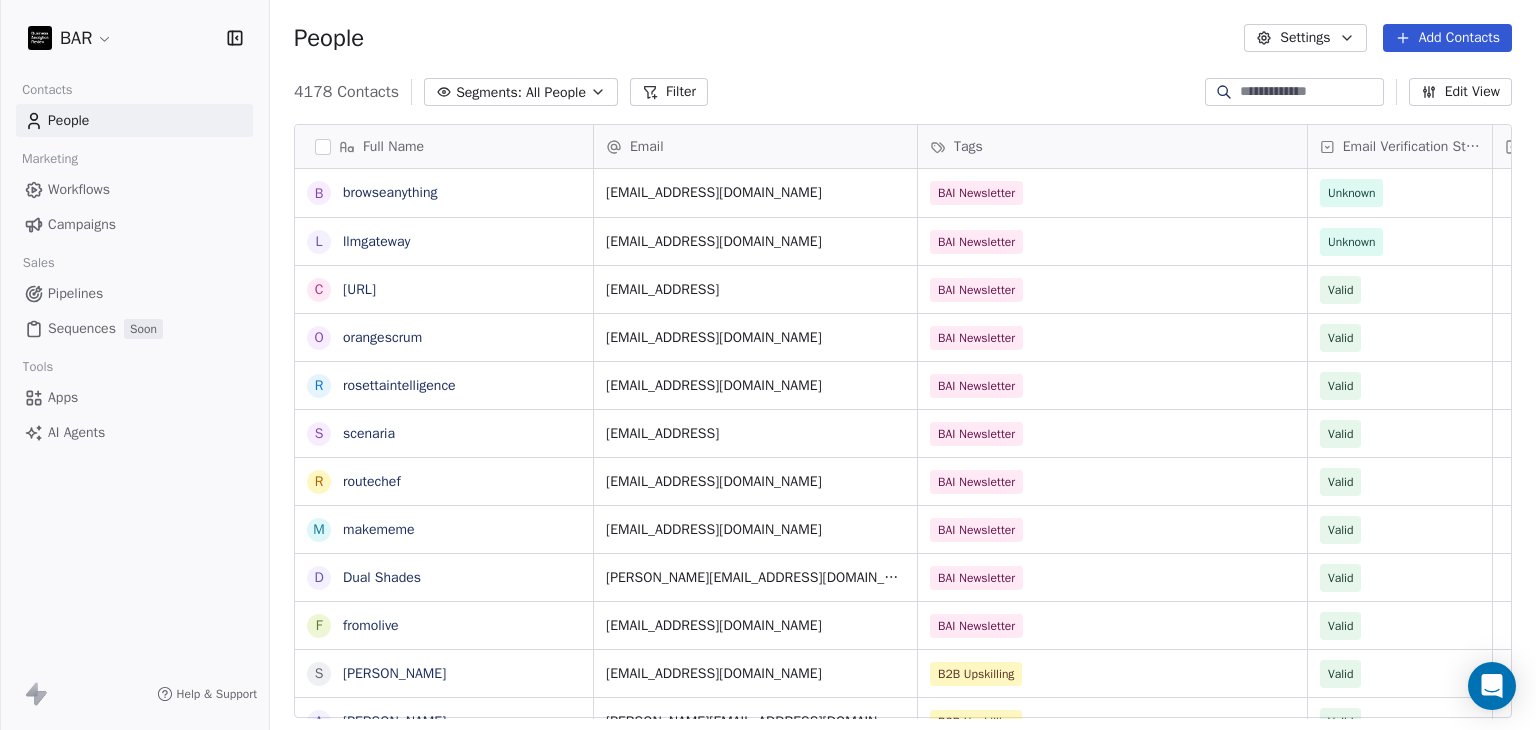 scroll, scrollTop: 16, scrollLeft: 16, axis: both 